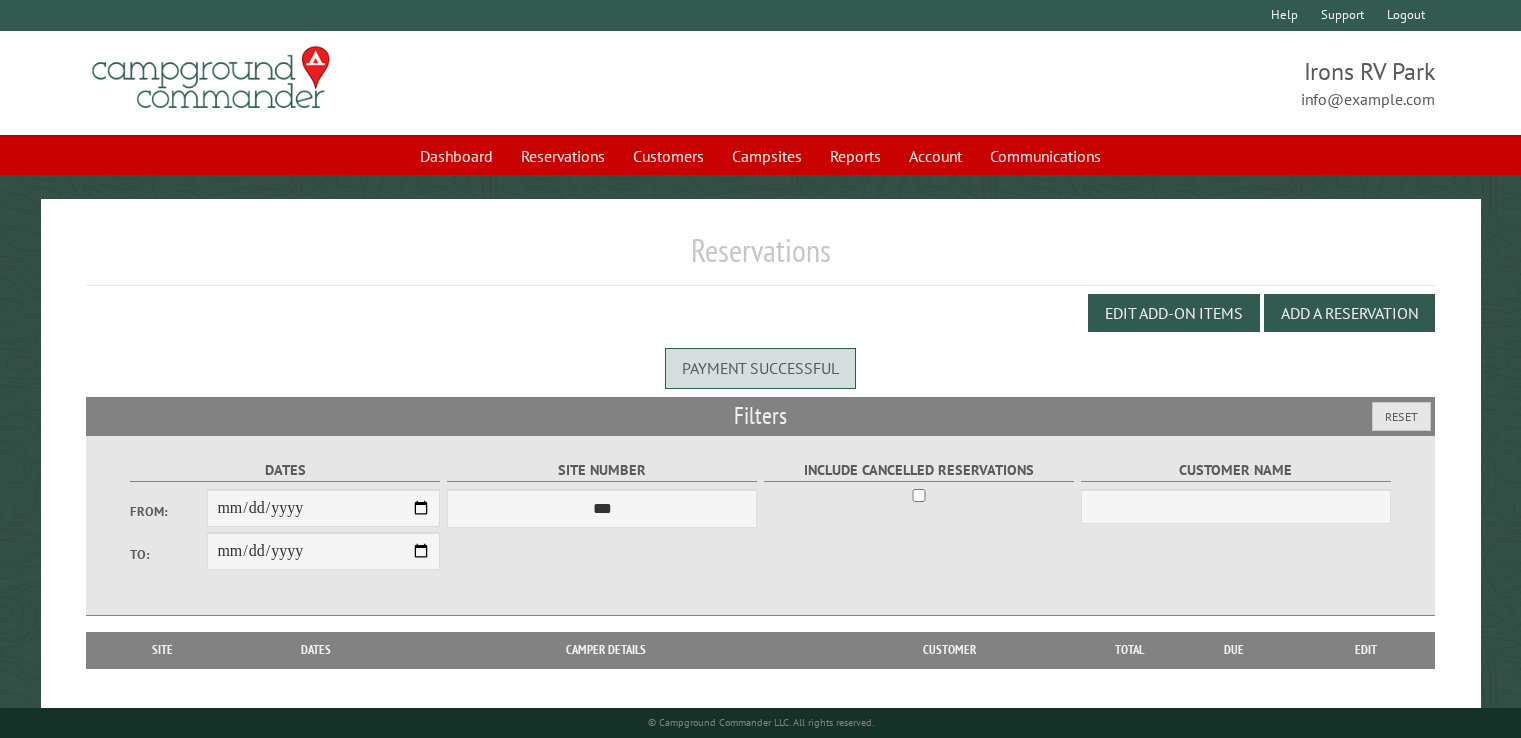 scroll, scrollTop: 0, scrollLeft: 0, axis: both 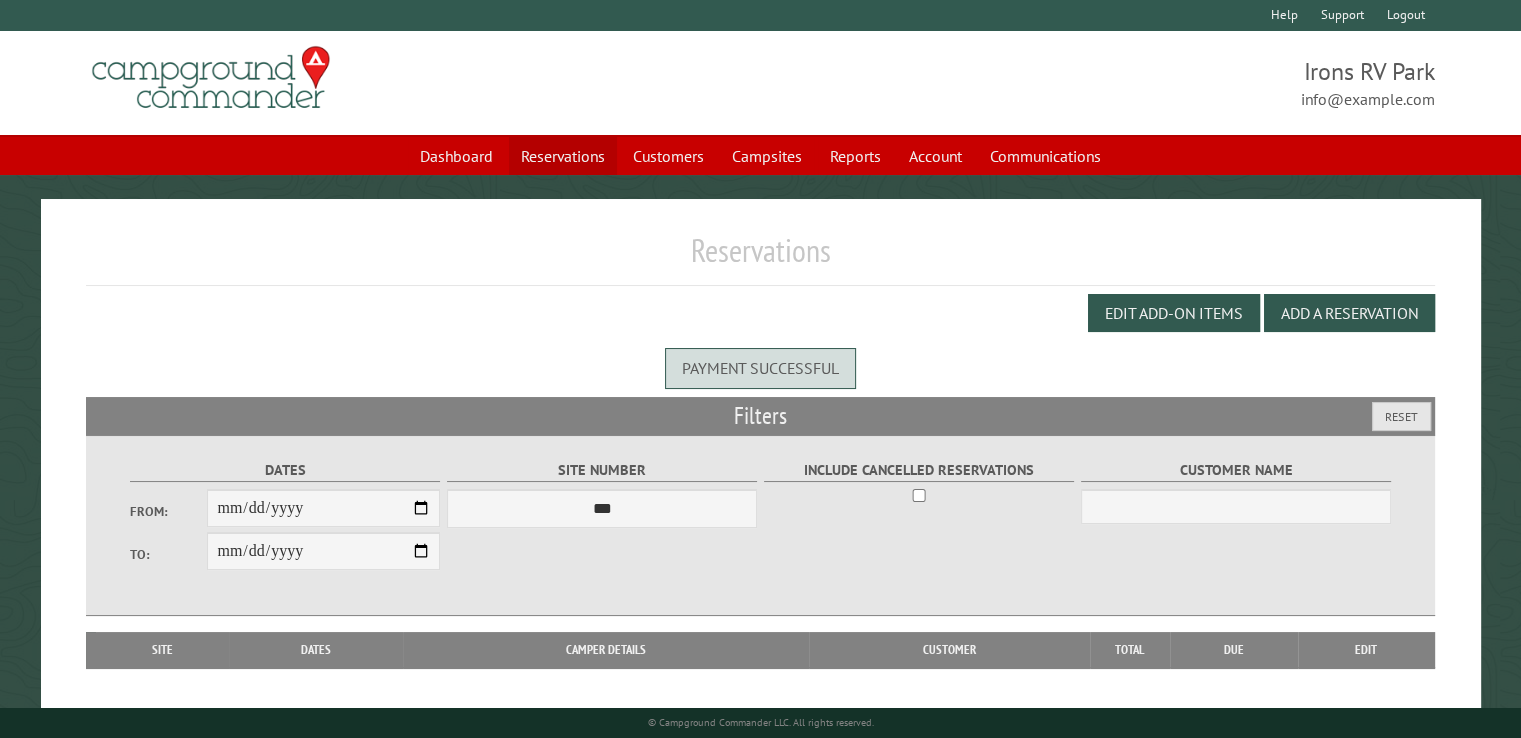 click on "Reservations" at bounding box center [563, 156] 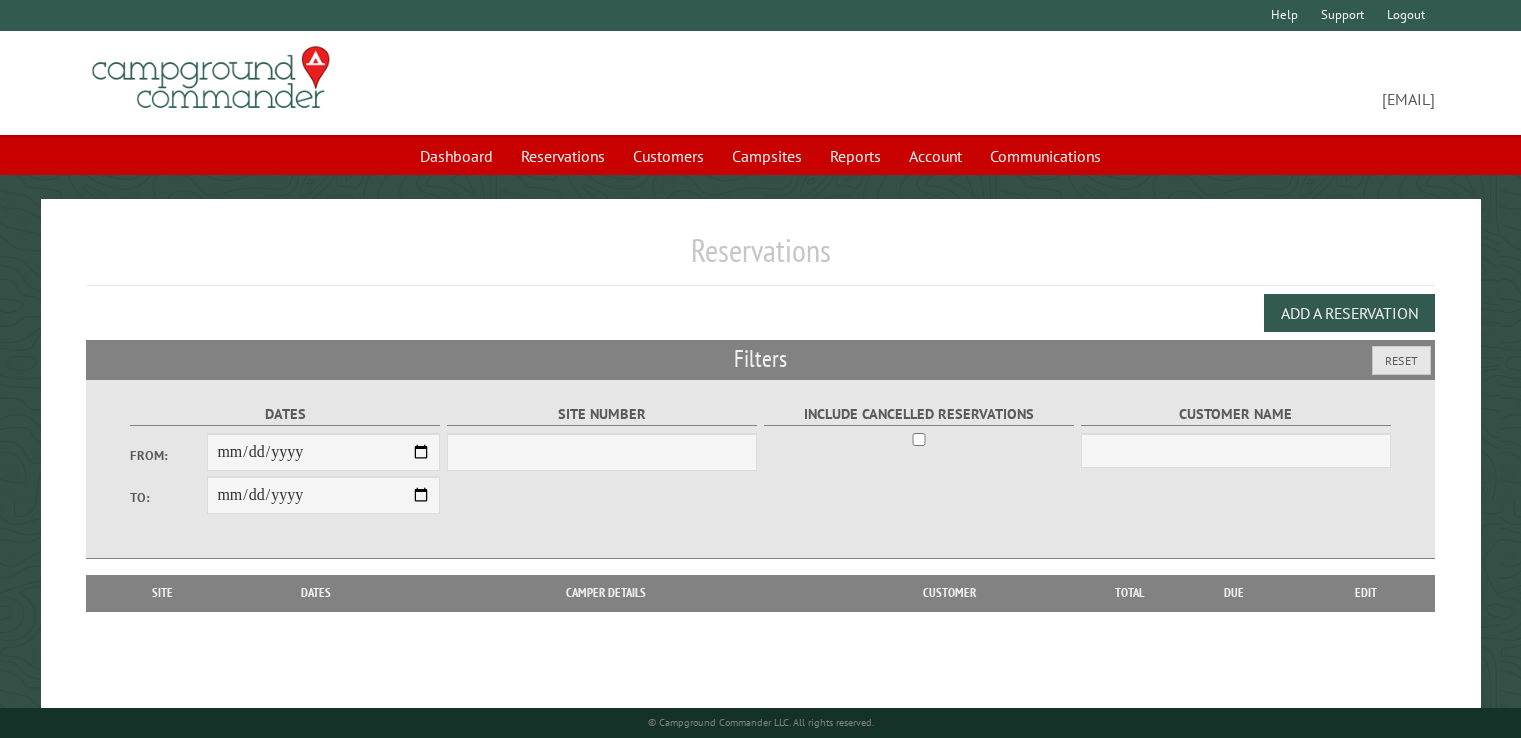scroll, scrollTop: 0, scrollLeft: 0, axis: both 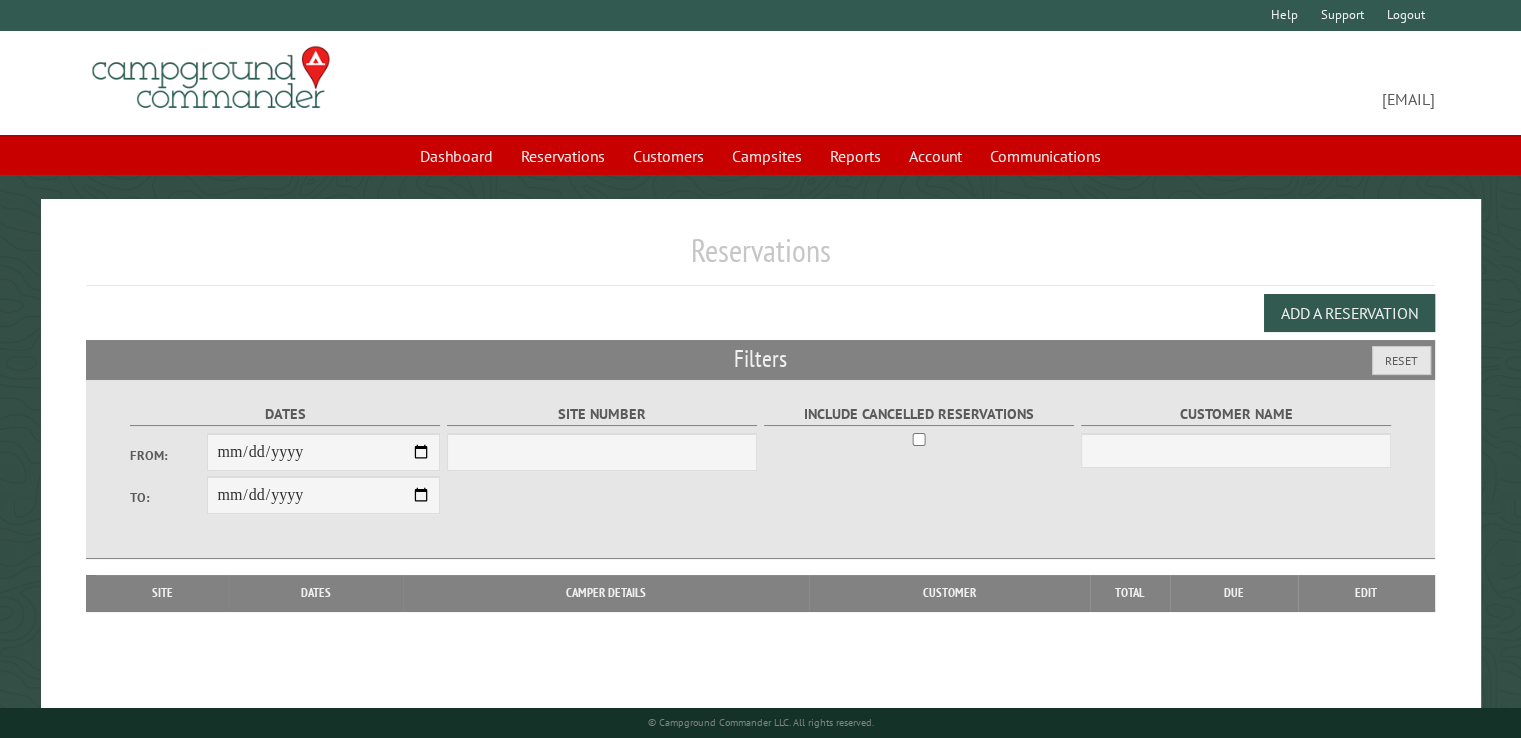 select on "***" 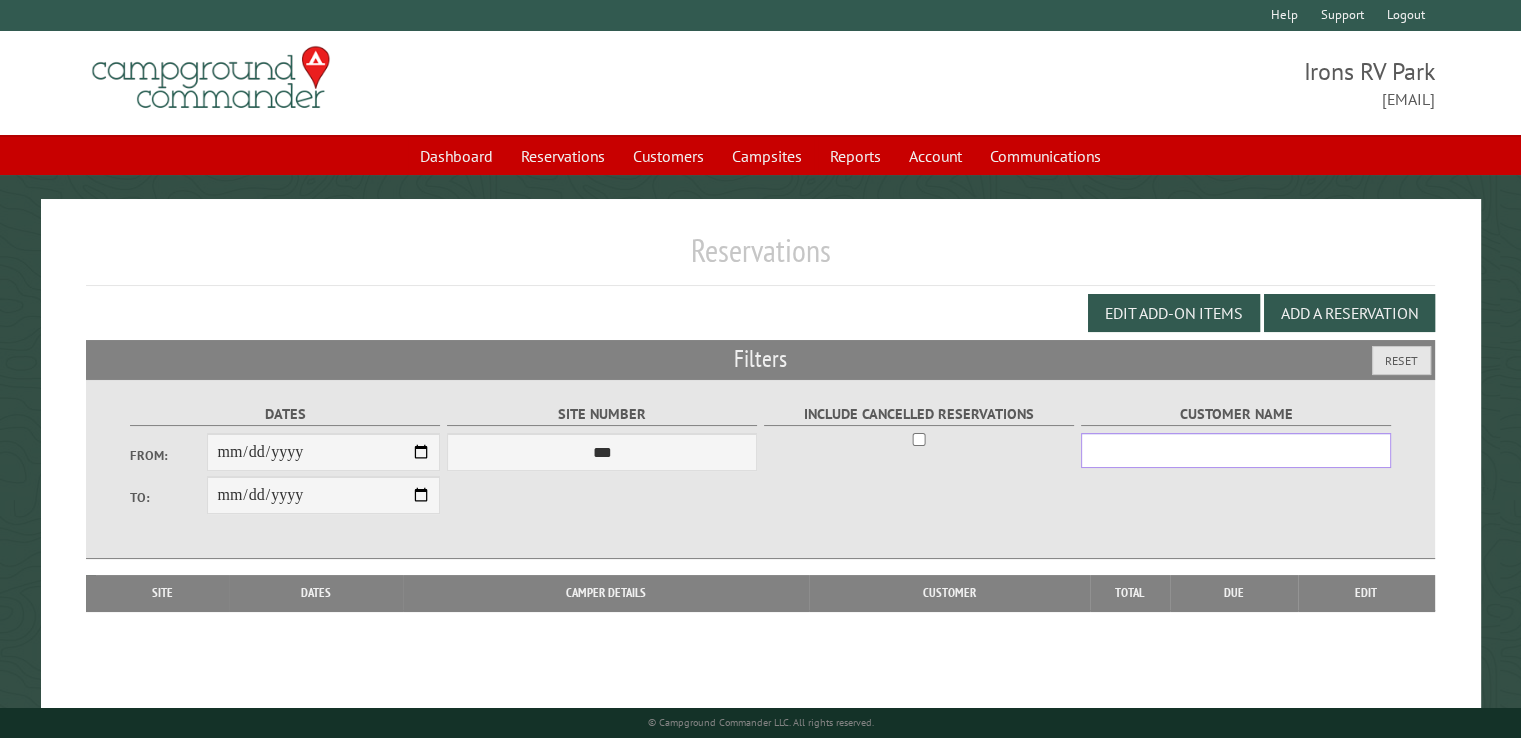 click on "Customer Name" at bounding box center [1236, 450] 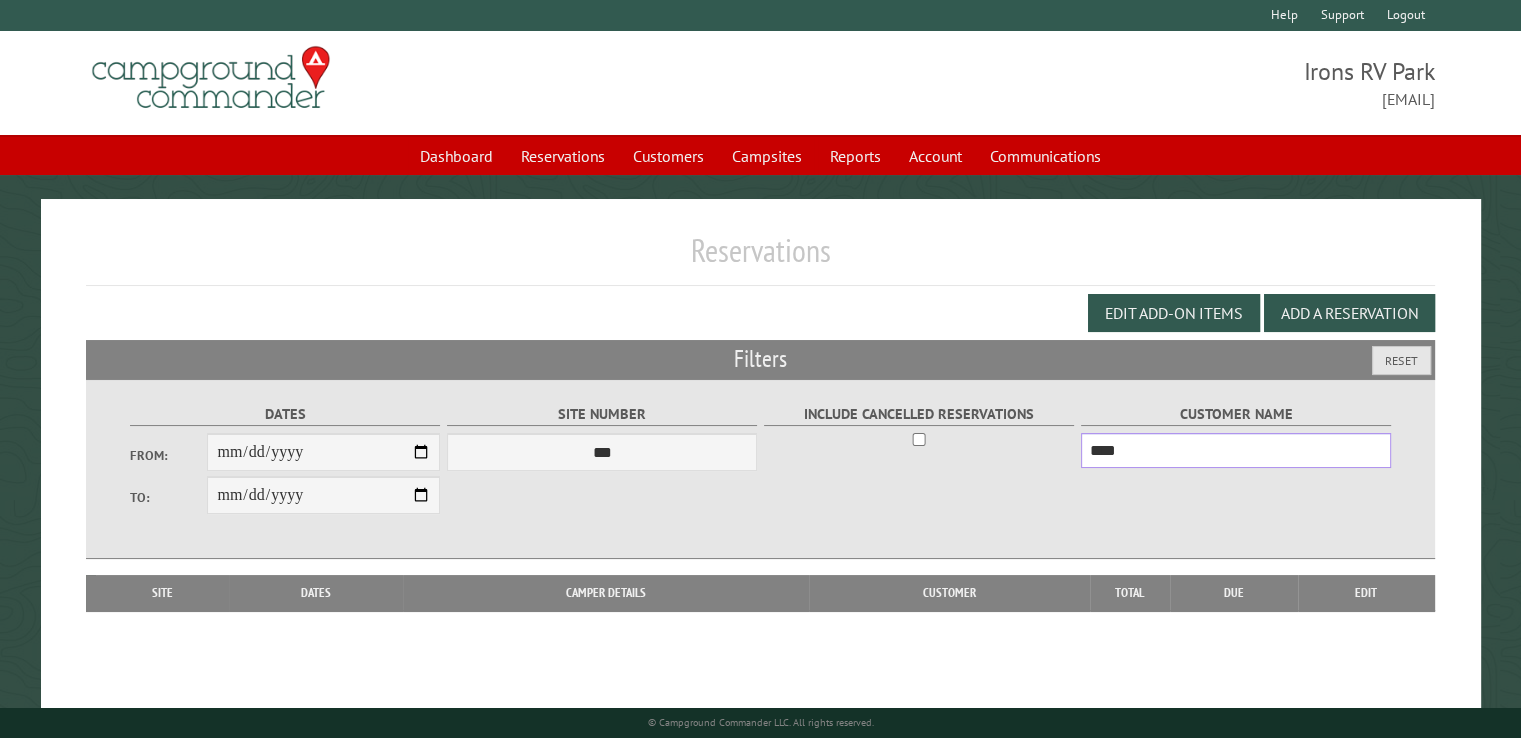 type on "****" 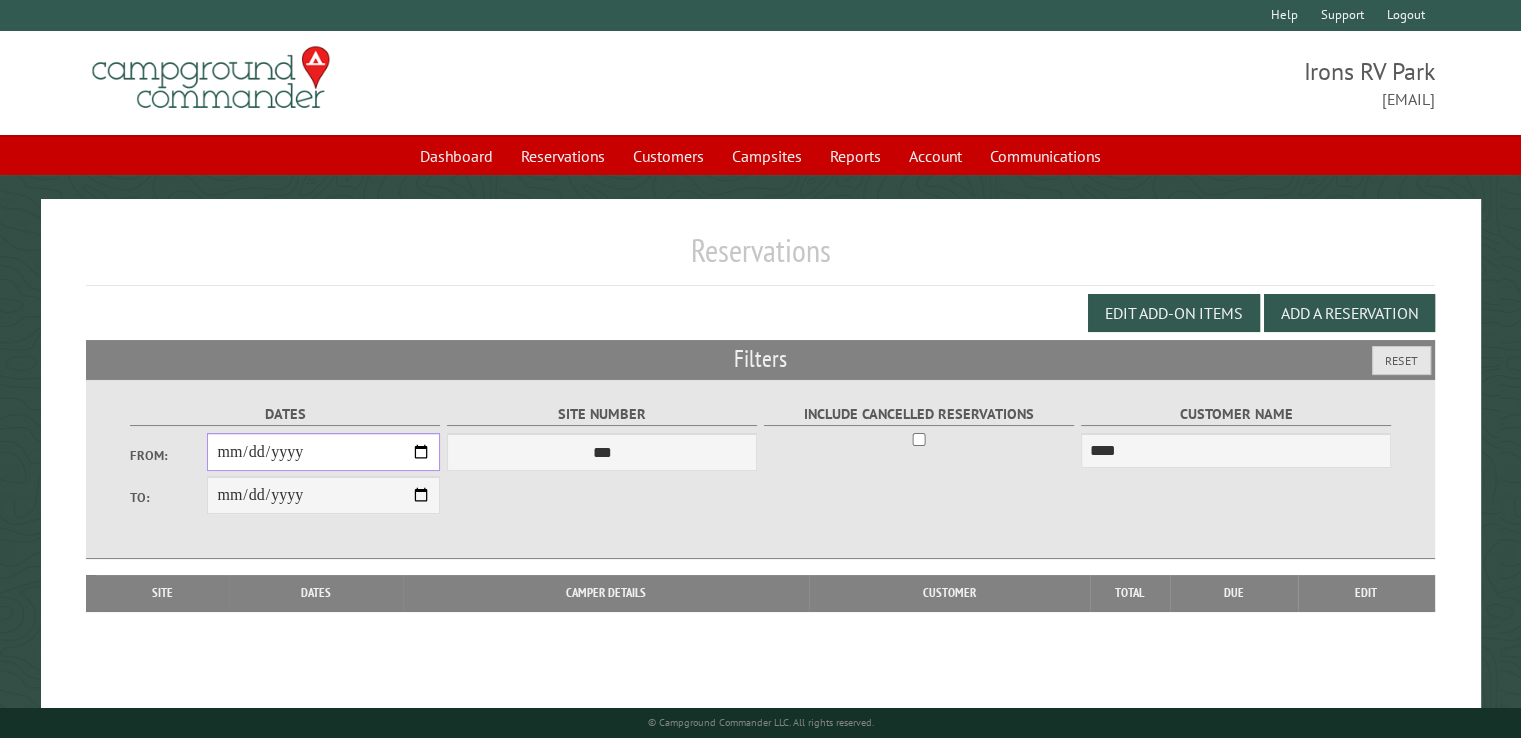 click on "From:" at bounding box center [323, 452] 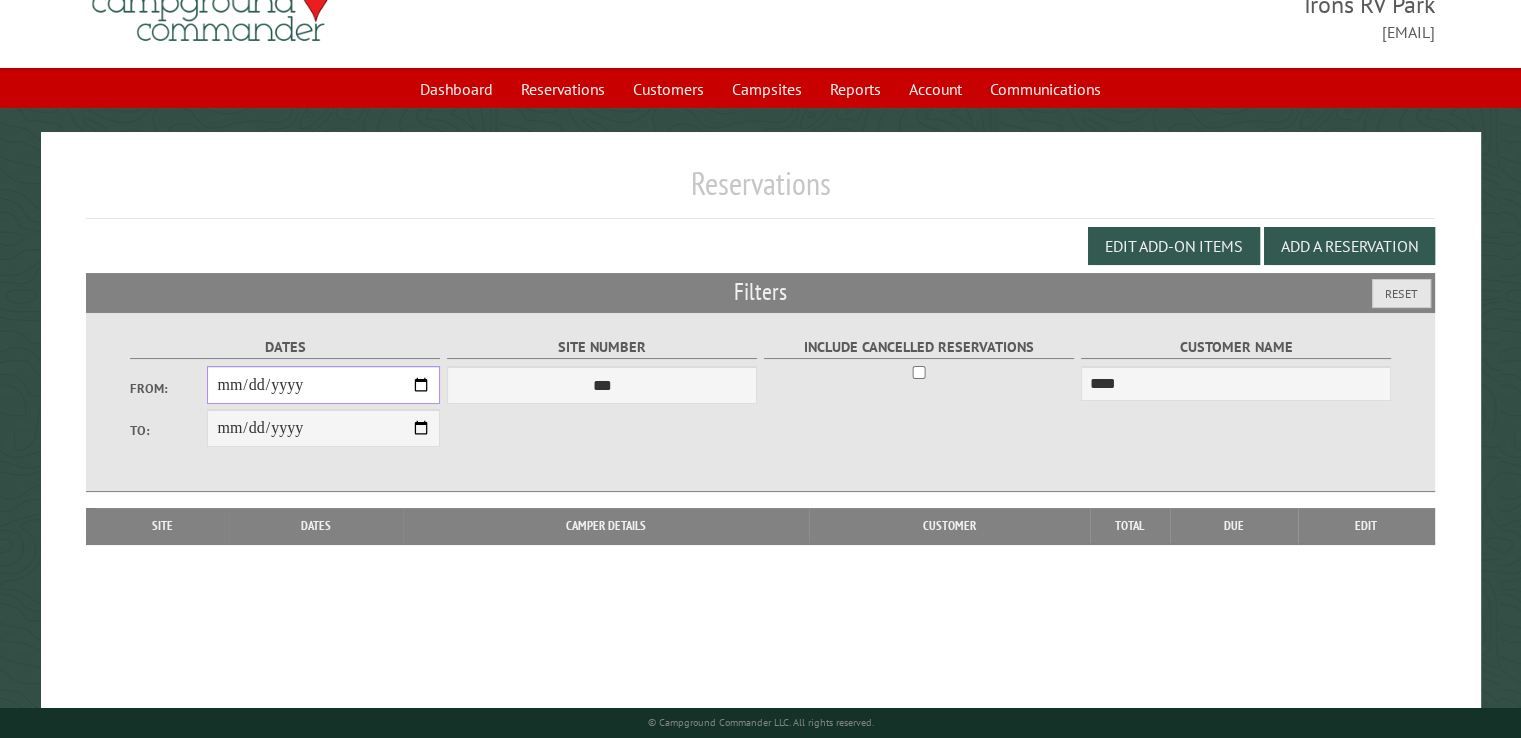 scroll, scrollTop: 99, scrollLeft: 0, axis: vertical 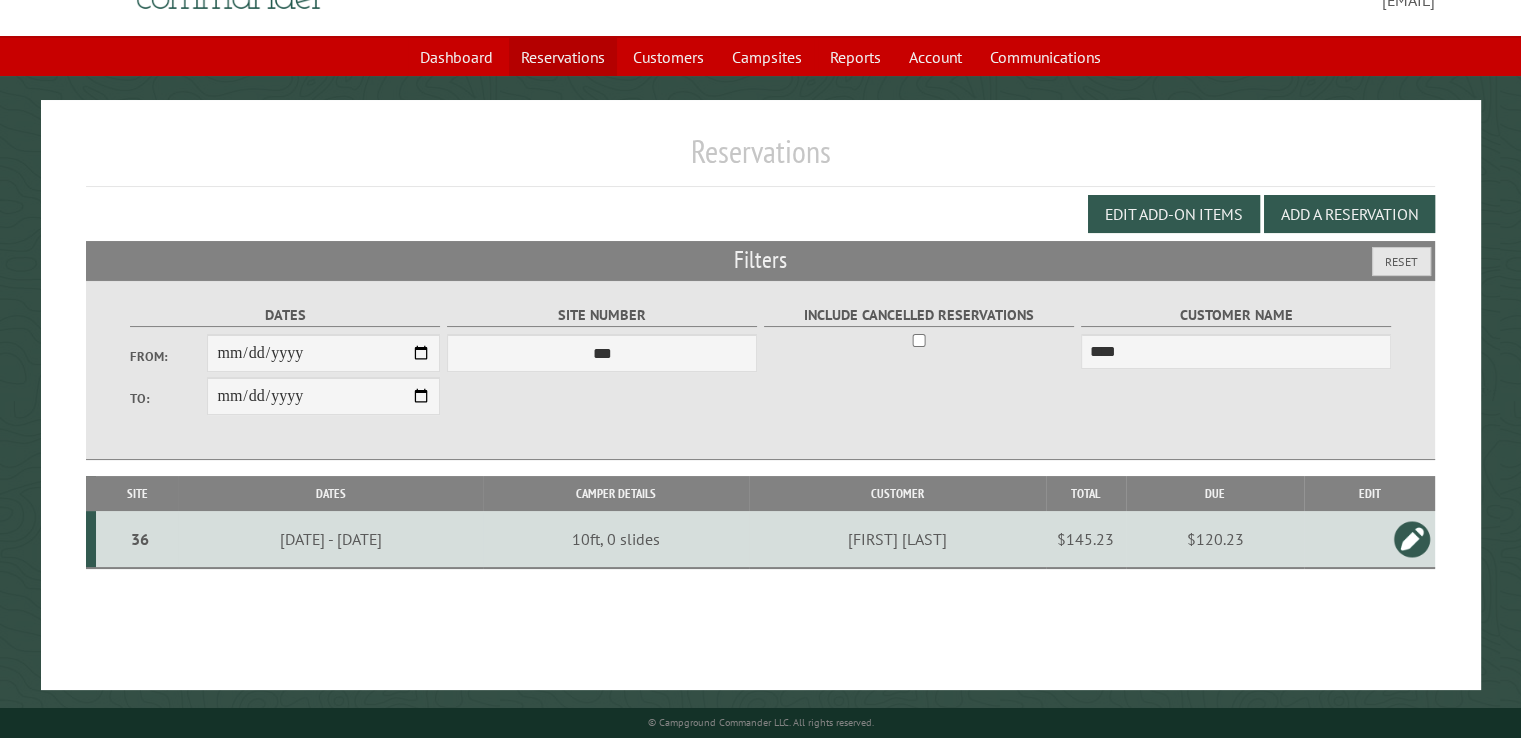 click on "Reservations" at bounding box center (563, 57) 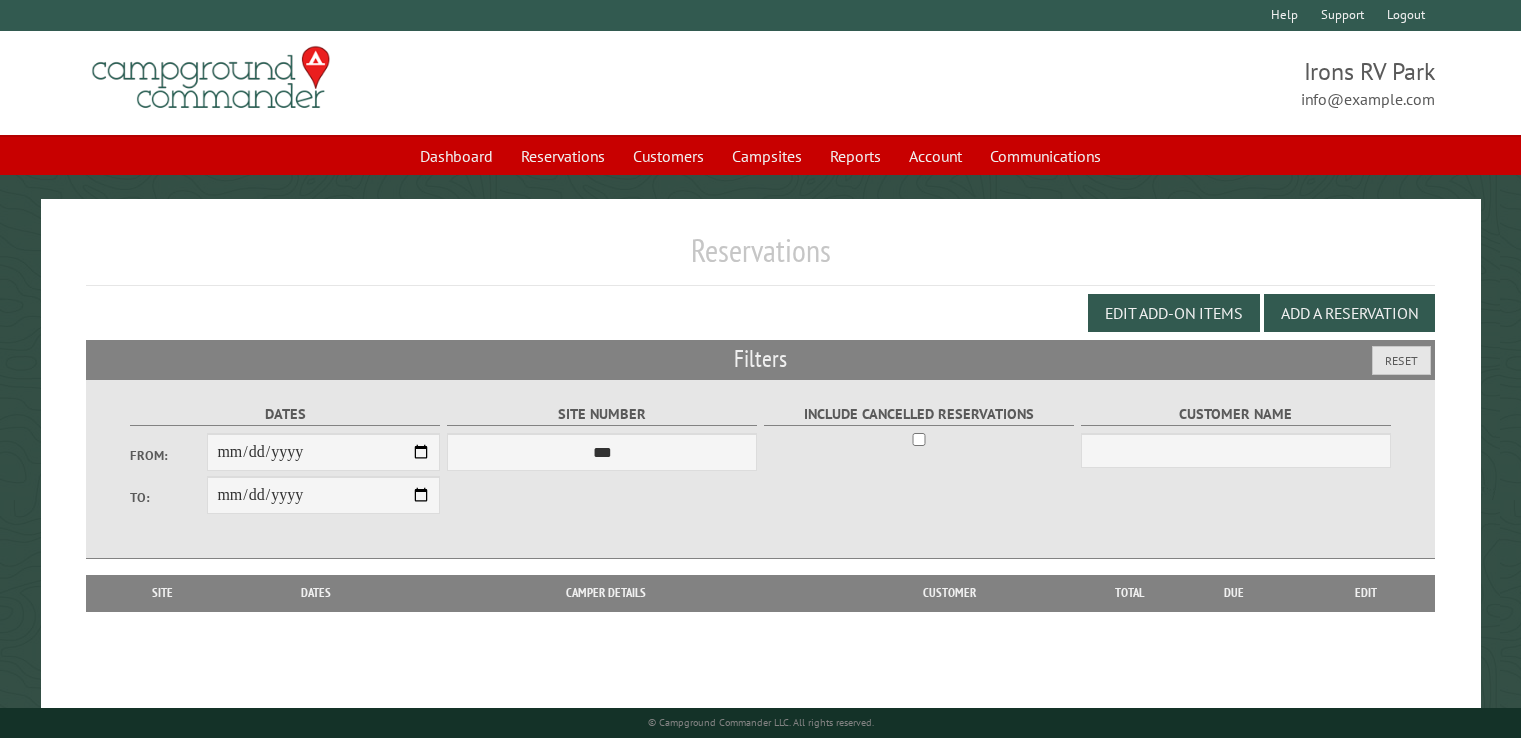 scroll, scrollTop: 0, scrollLeft: 0, axis: both 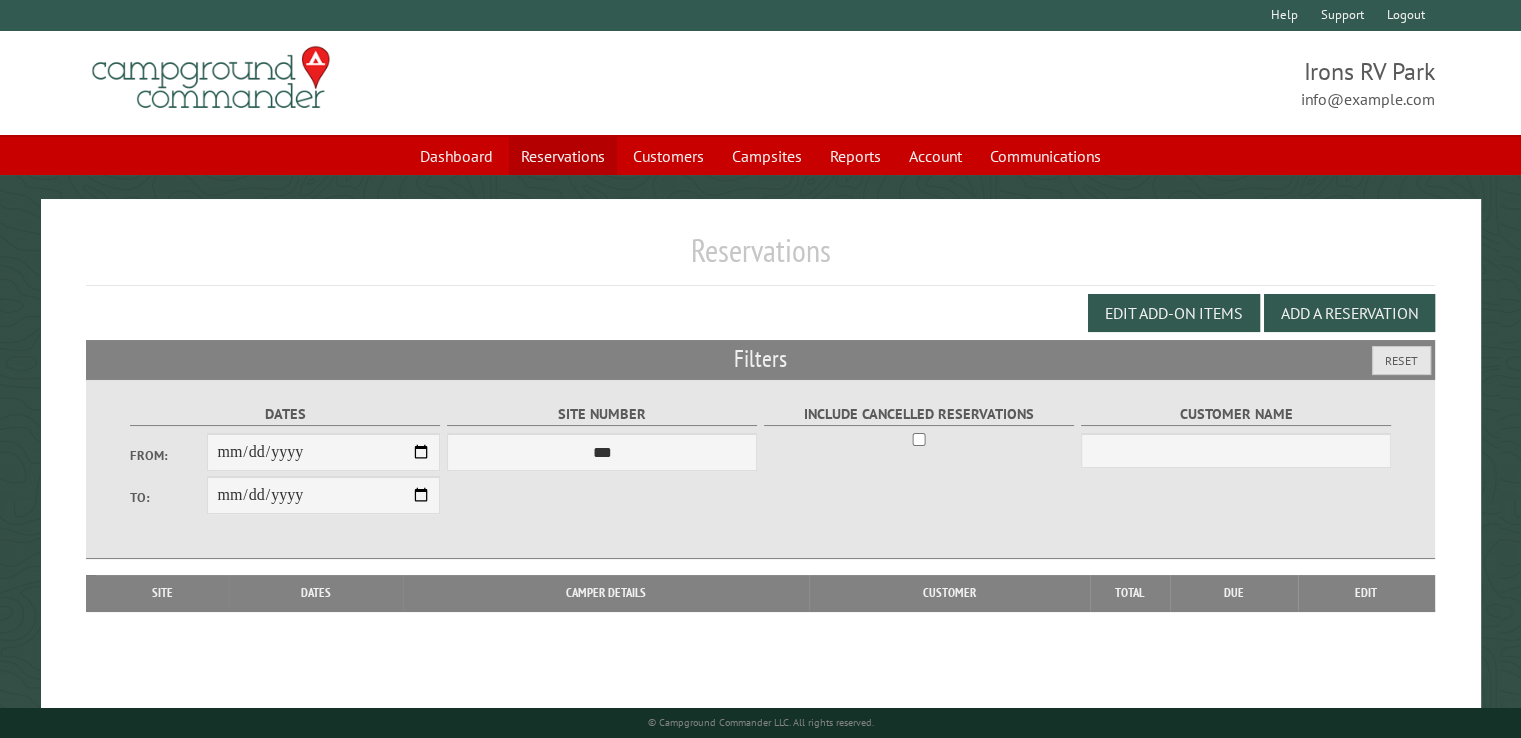 click on "Reservations" at bounding box center [563, 156] 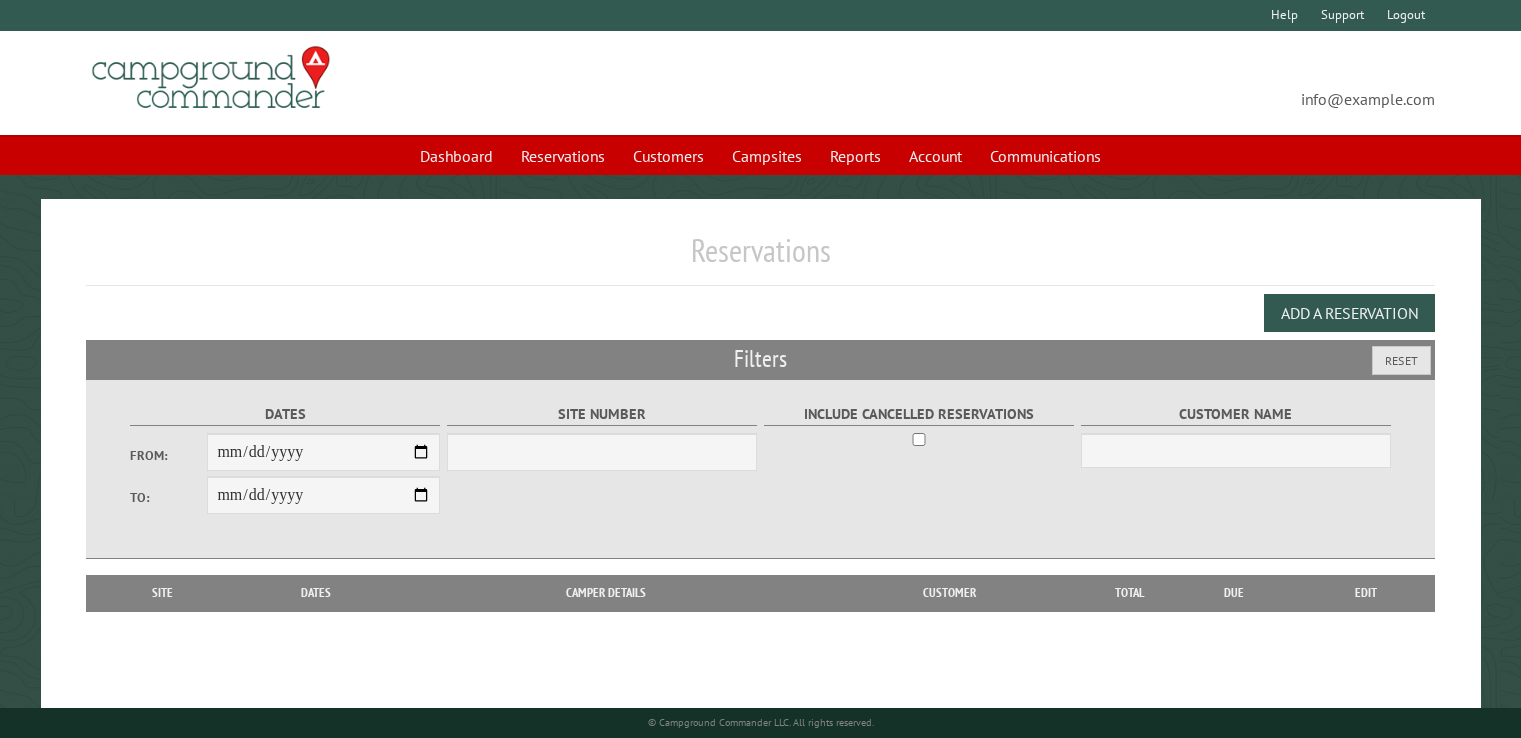 scroll, scrollTop: 0, scrollLeft: 0, axis: both 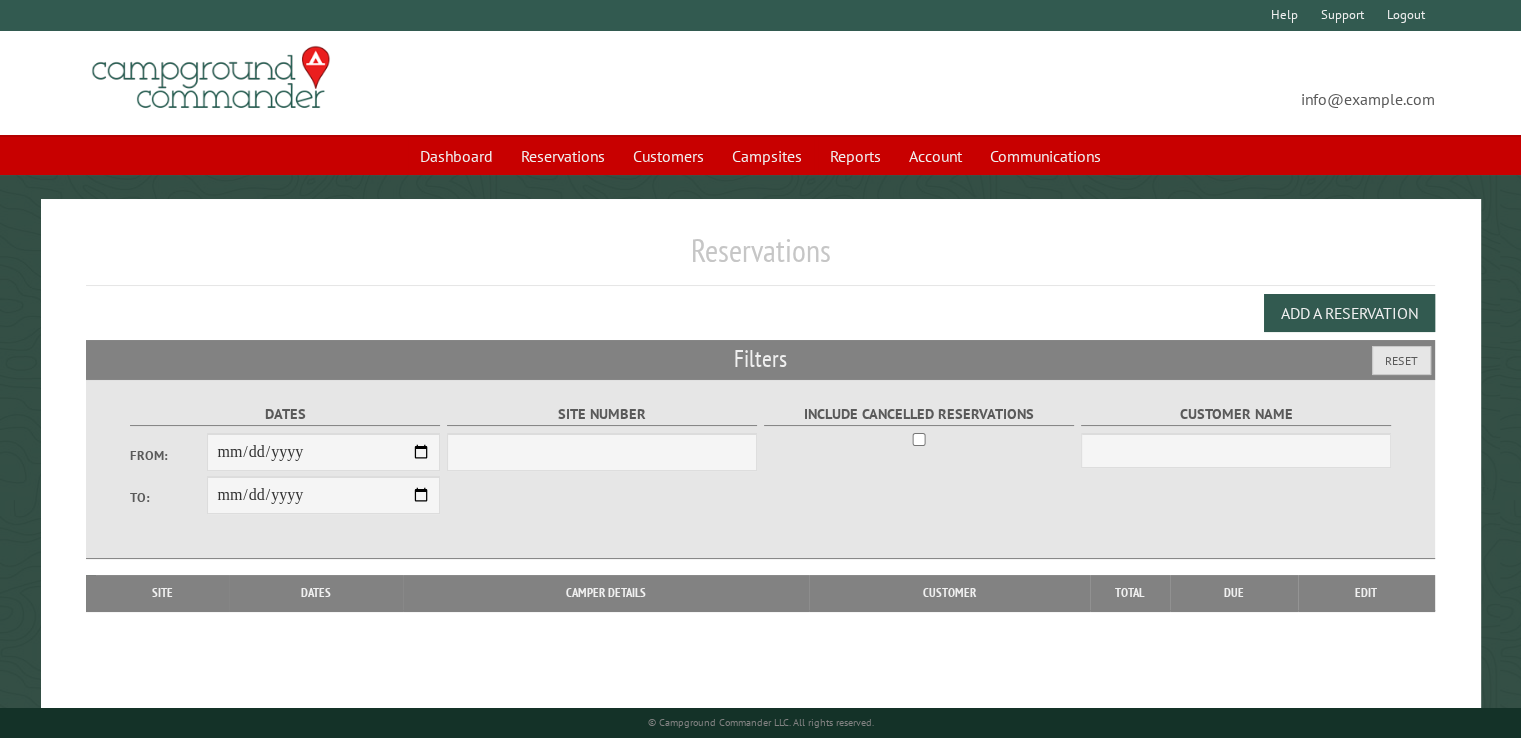 select on "***" 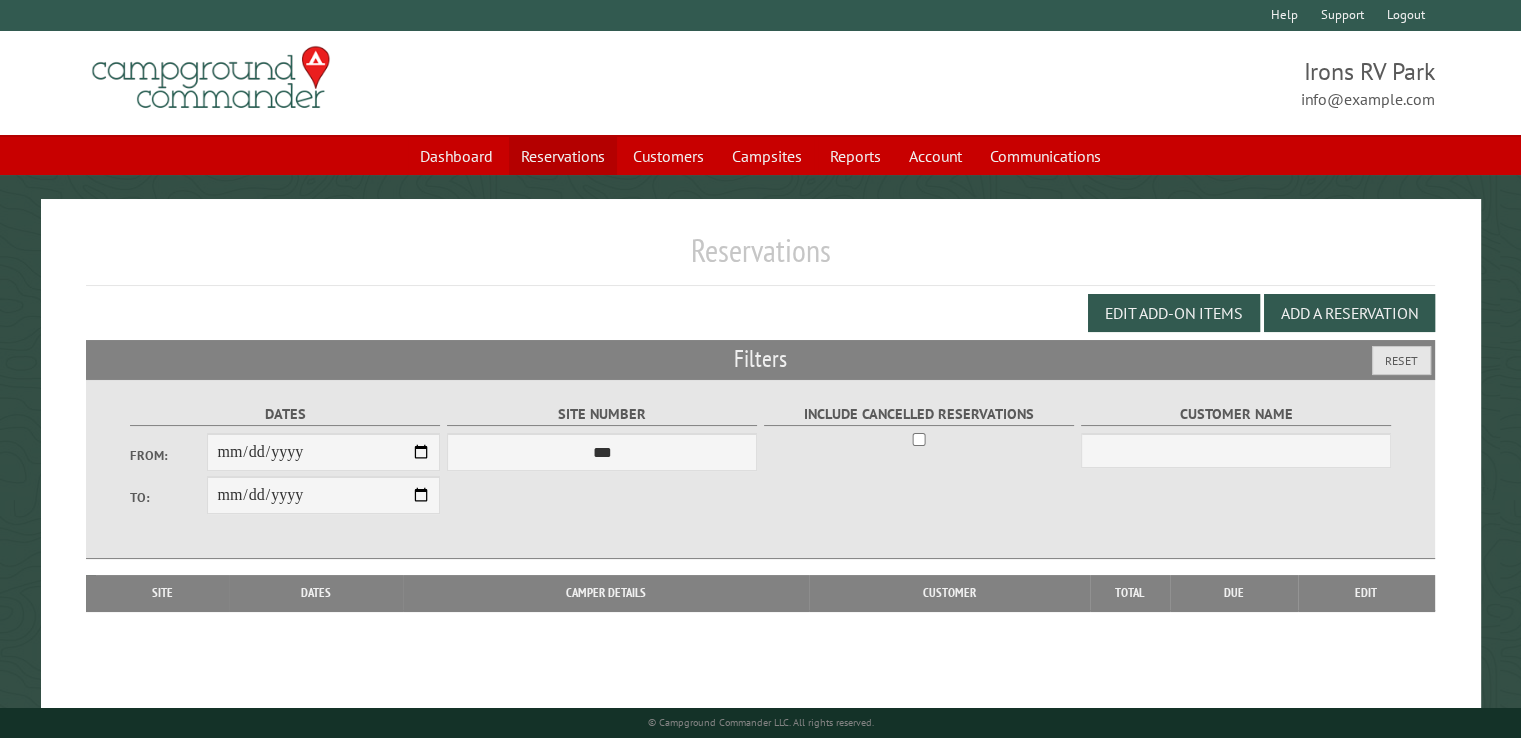 click on "Reservations" at bounding box center [563, 156] 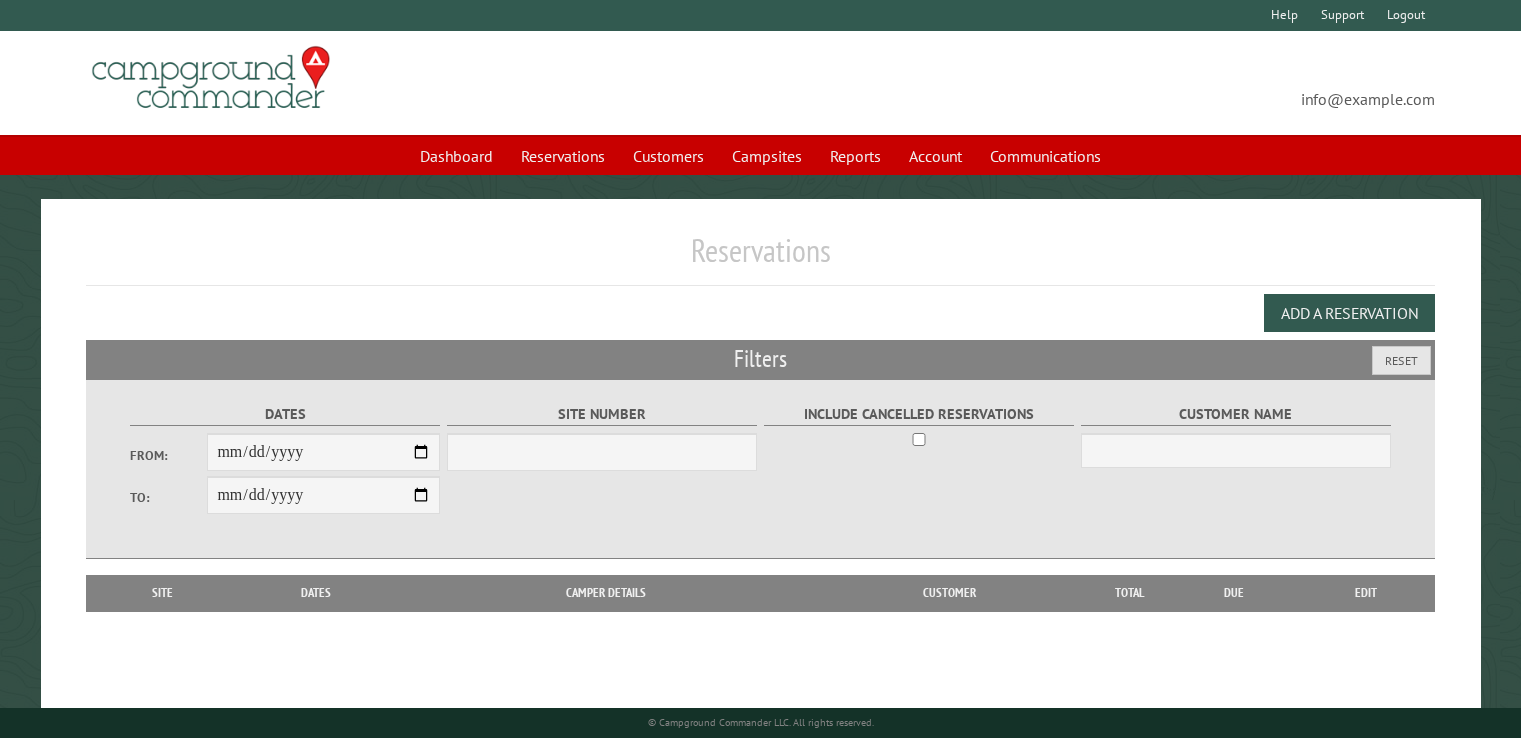 scroll, scrollTop: 0, scrollLeft: 0, axis: both 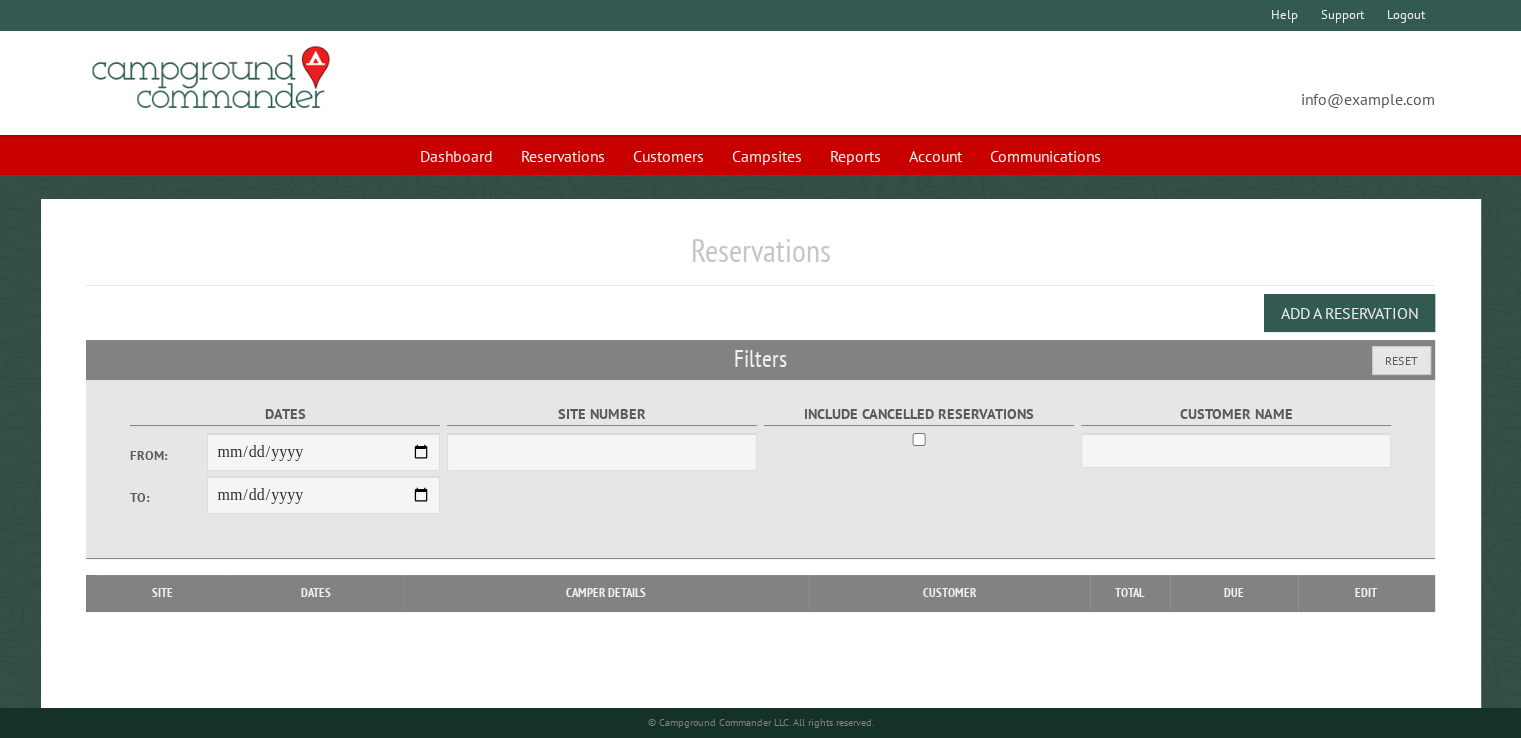 select on "***" 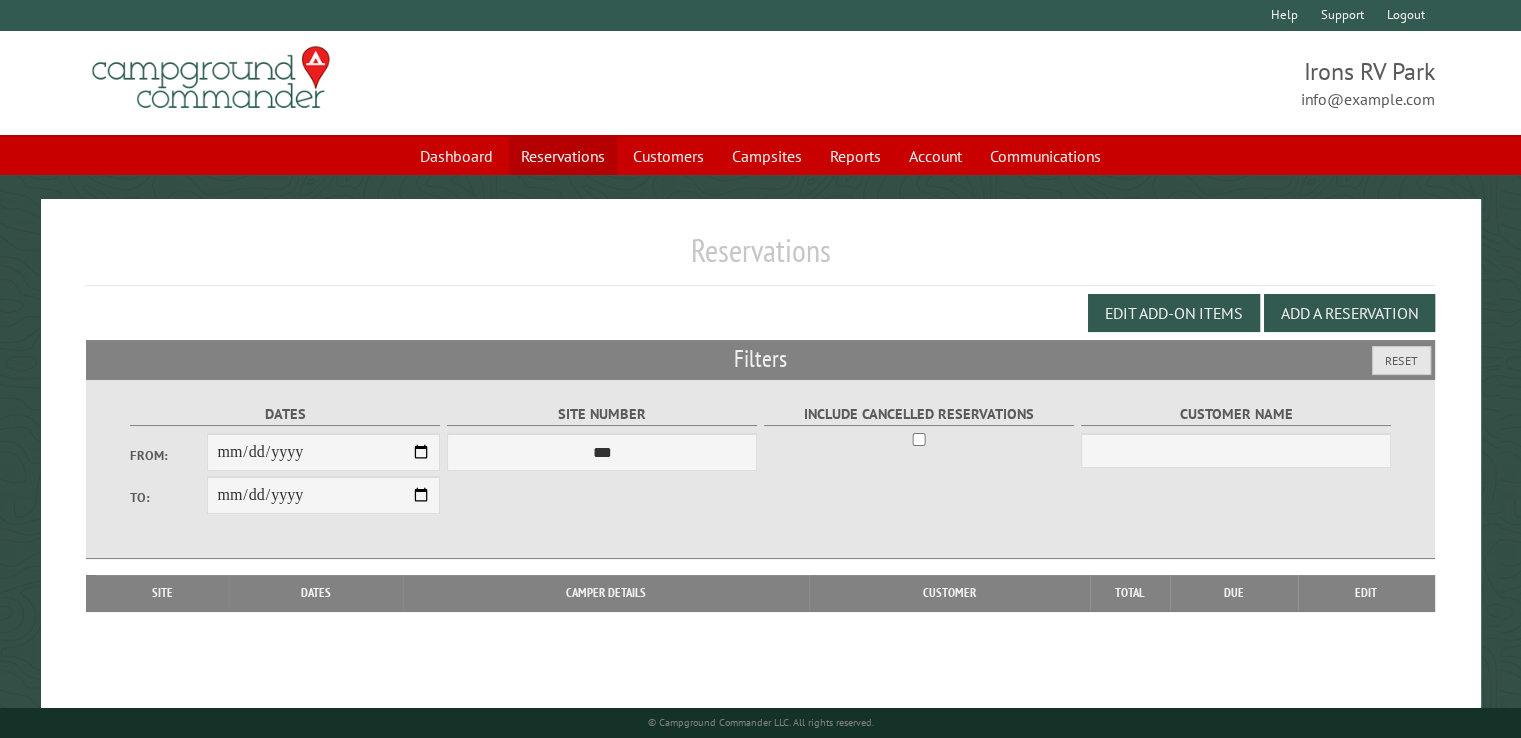 click on "Reservations" at bounding box center (563, 156) 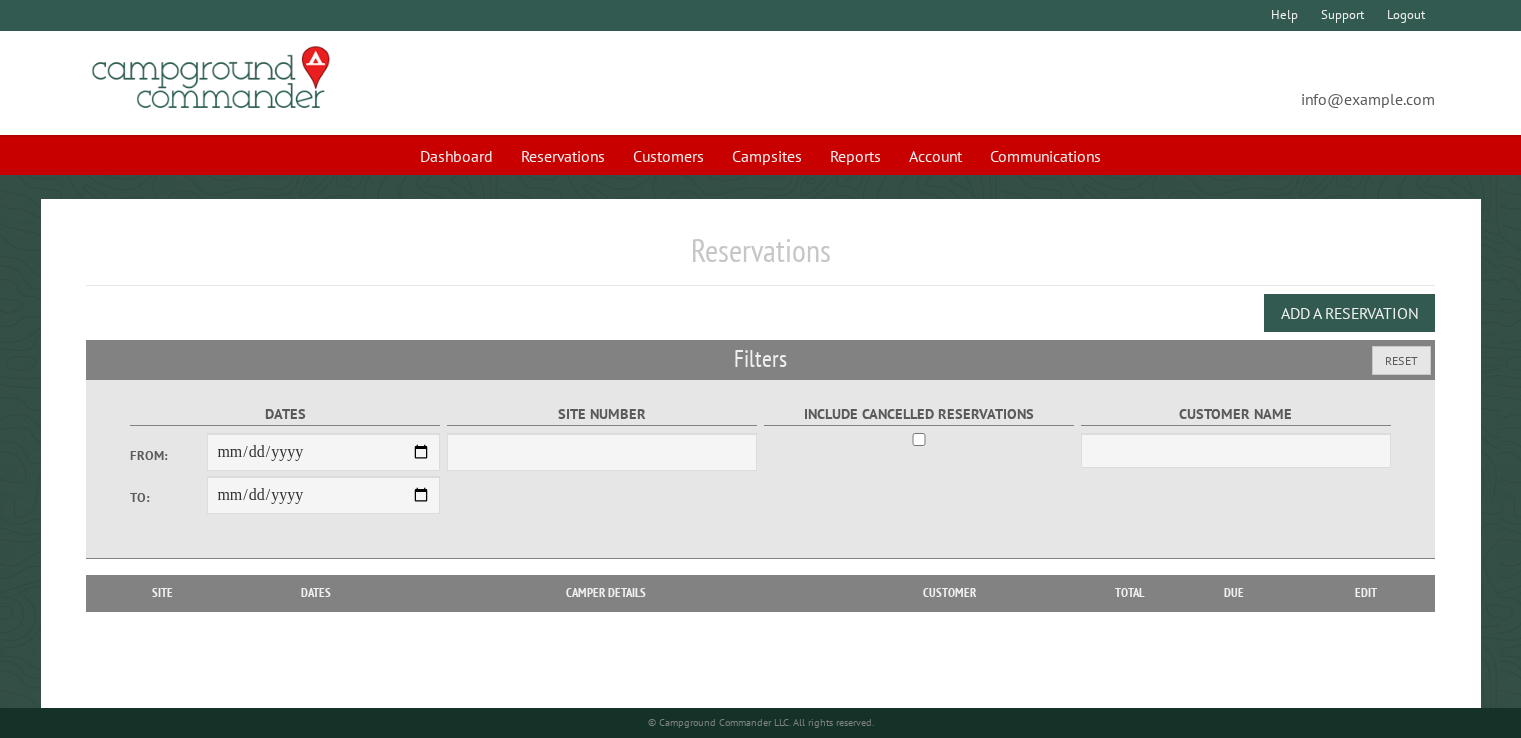 scroll, scrollTop: 0, scrollLeft: 0, axis: both 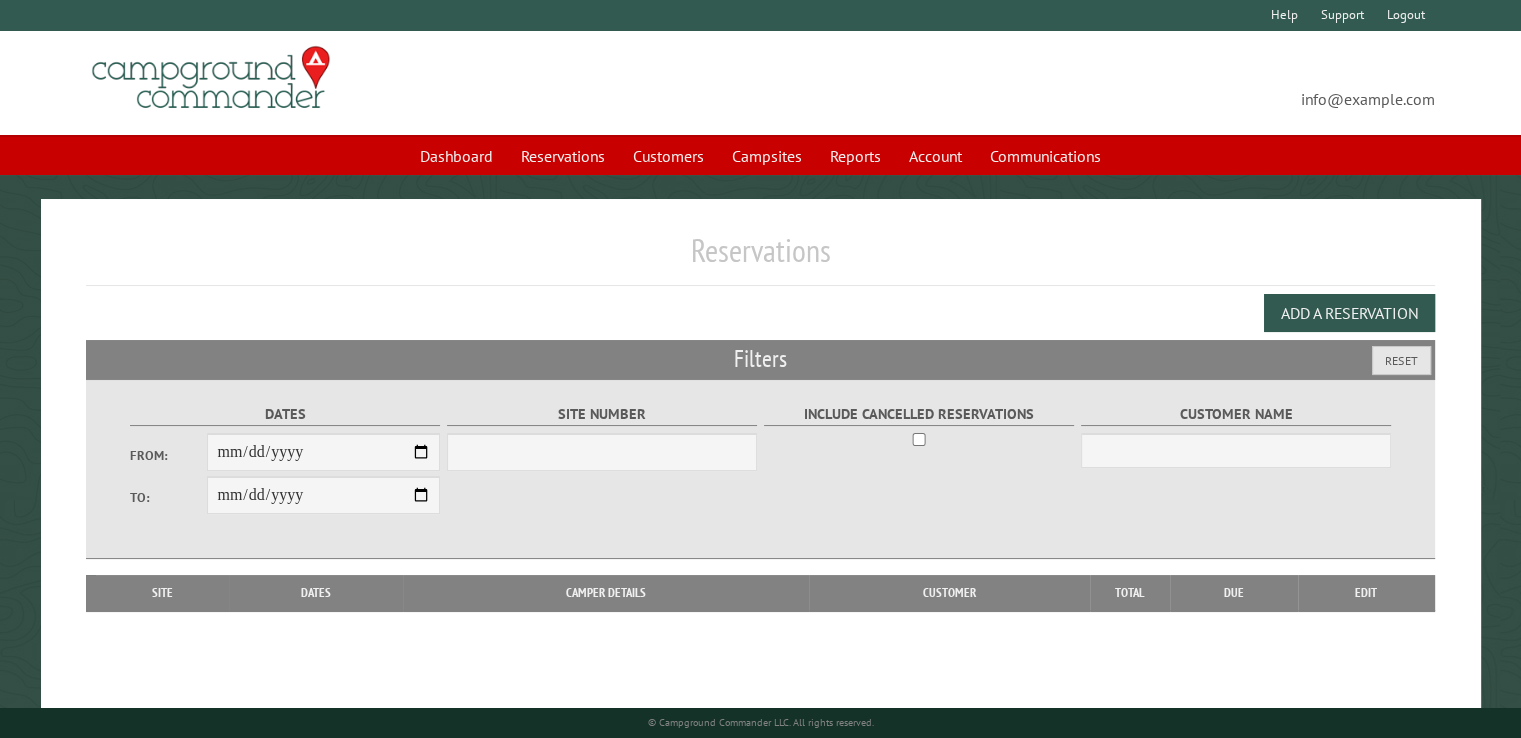 select on "***" 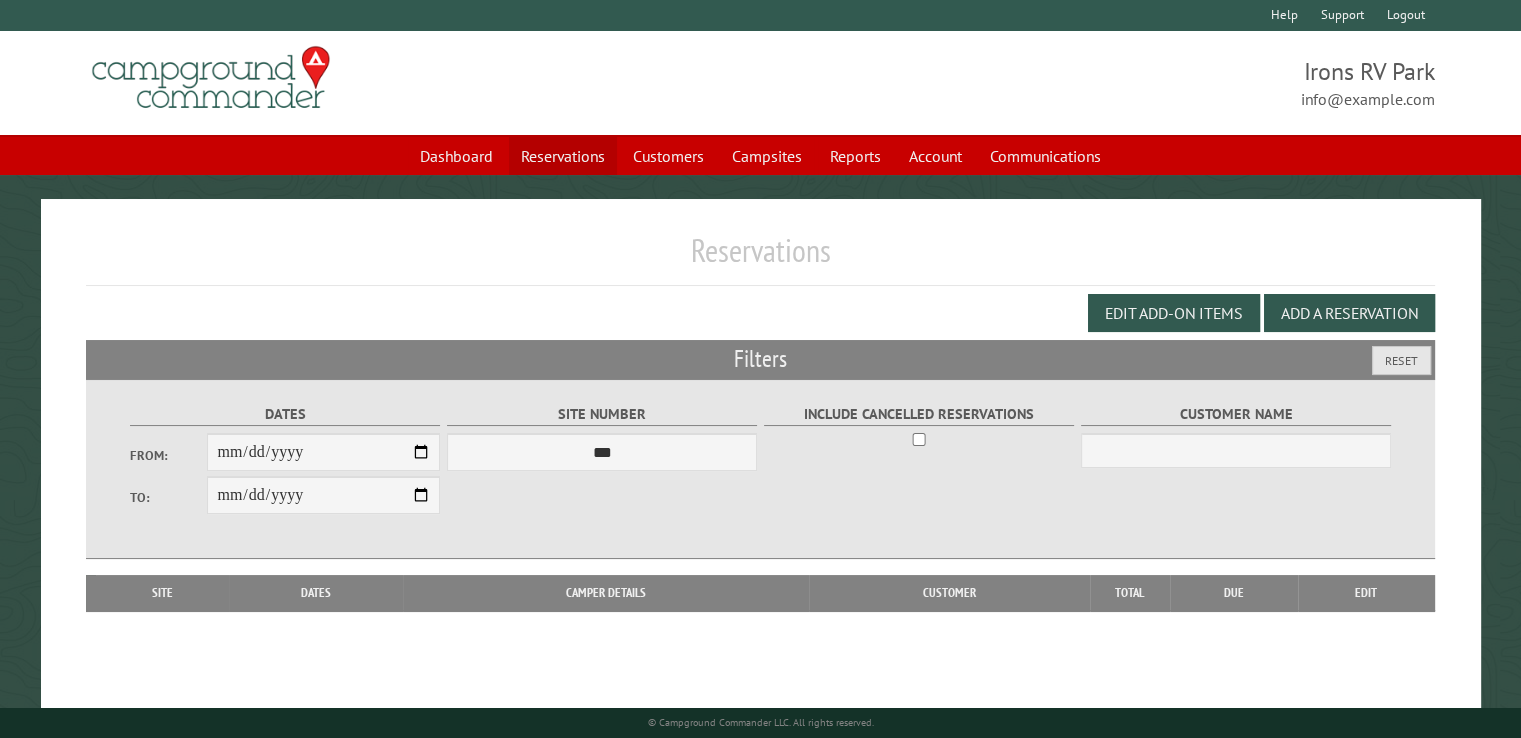 click on "Reservations" at bounding box center (563, 156) 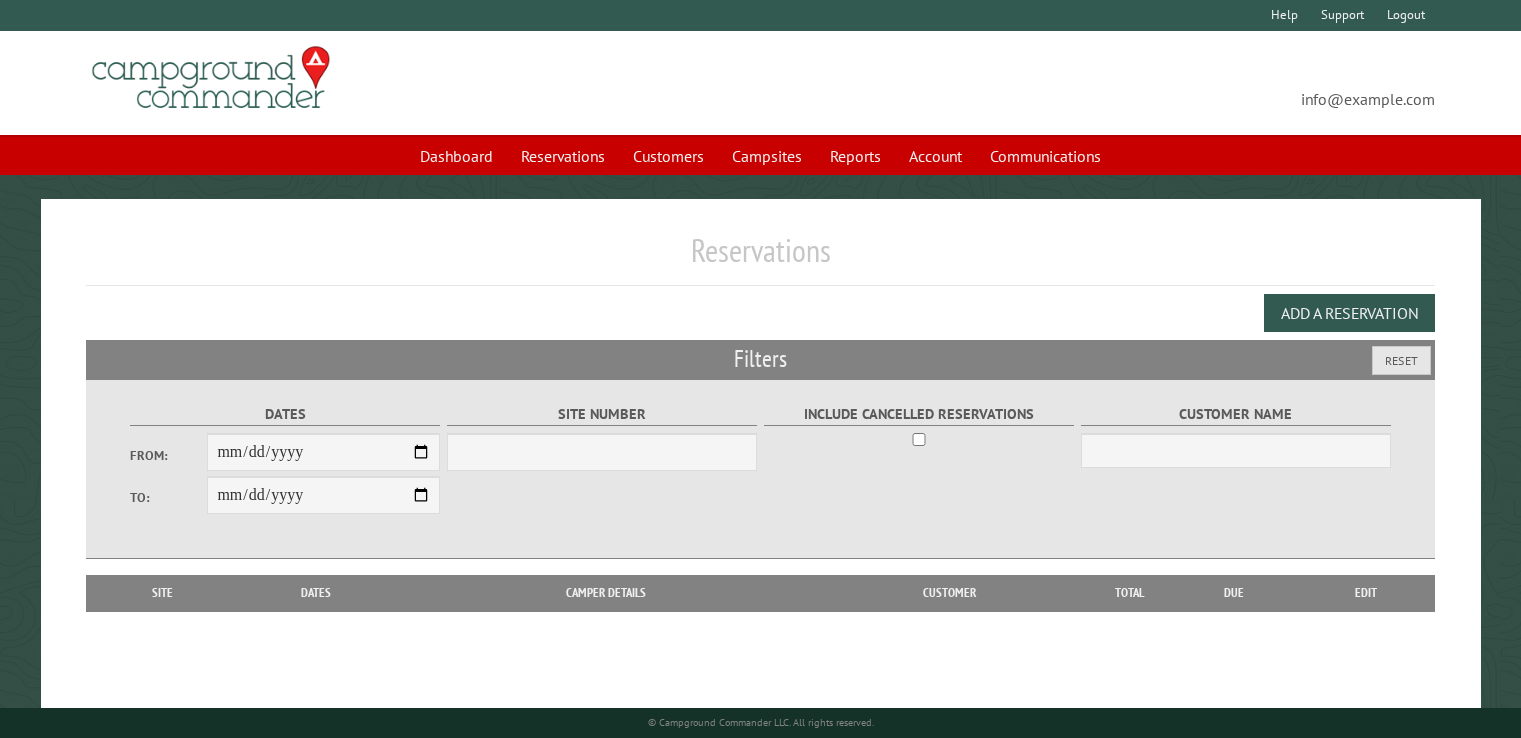 scroll, scrollTop: 0, scrollLeft: 0, axis: both 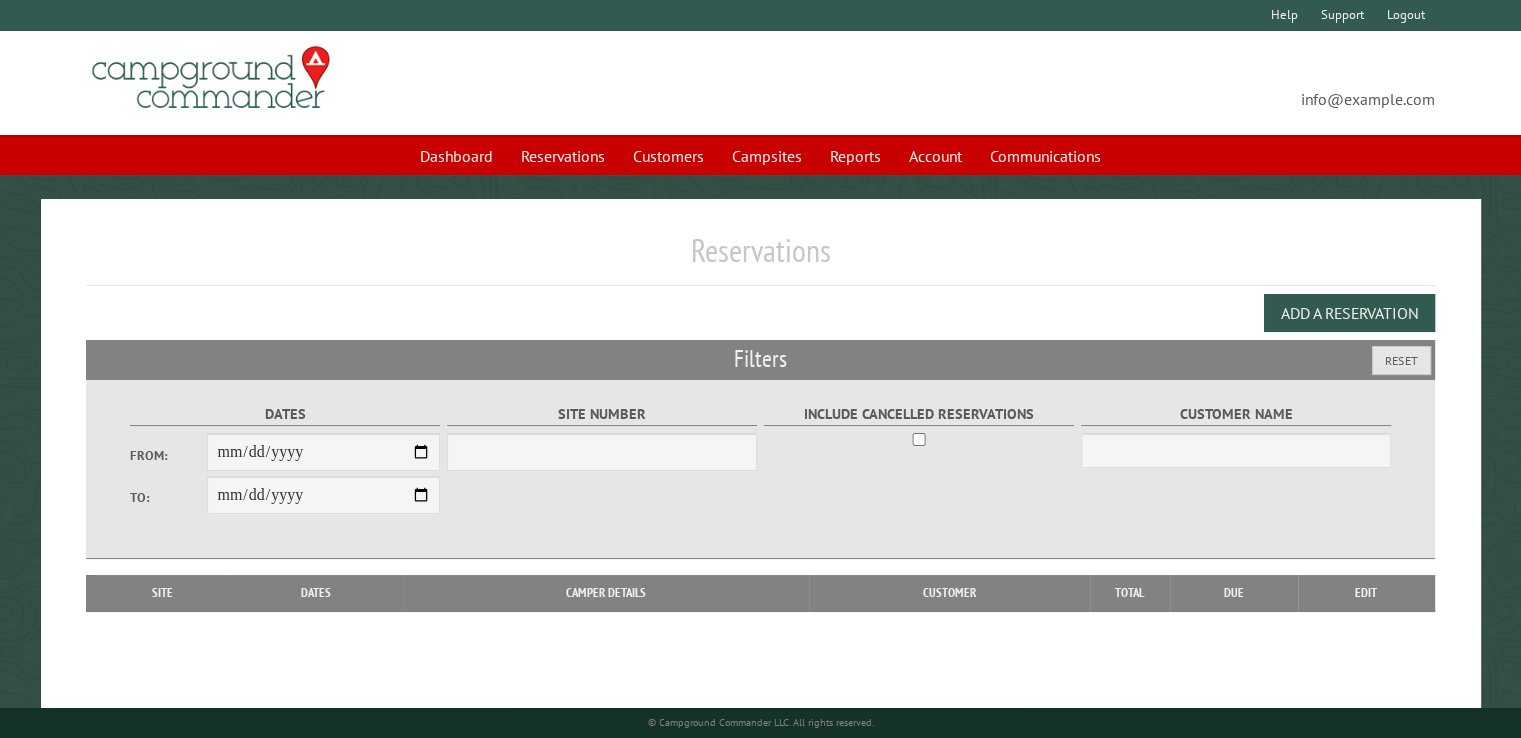 select on "***" 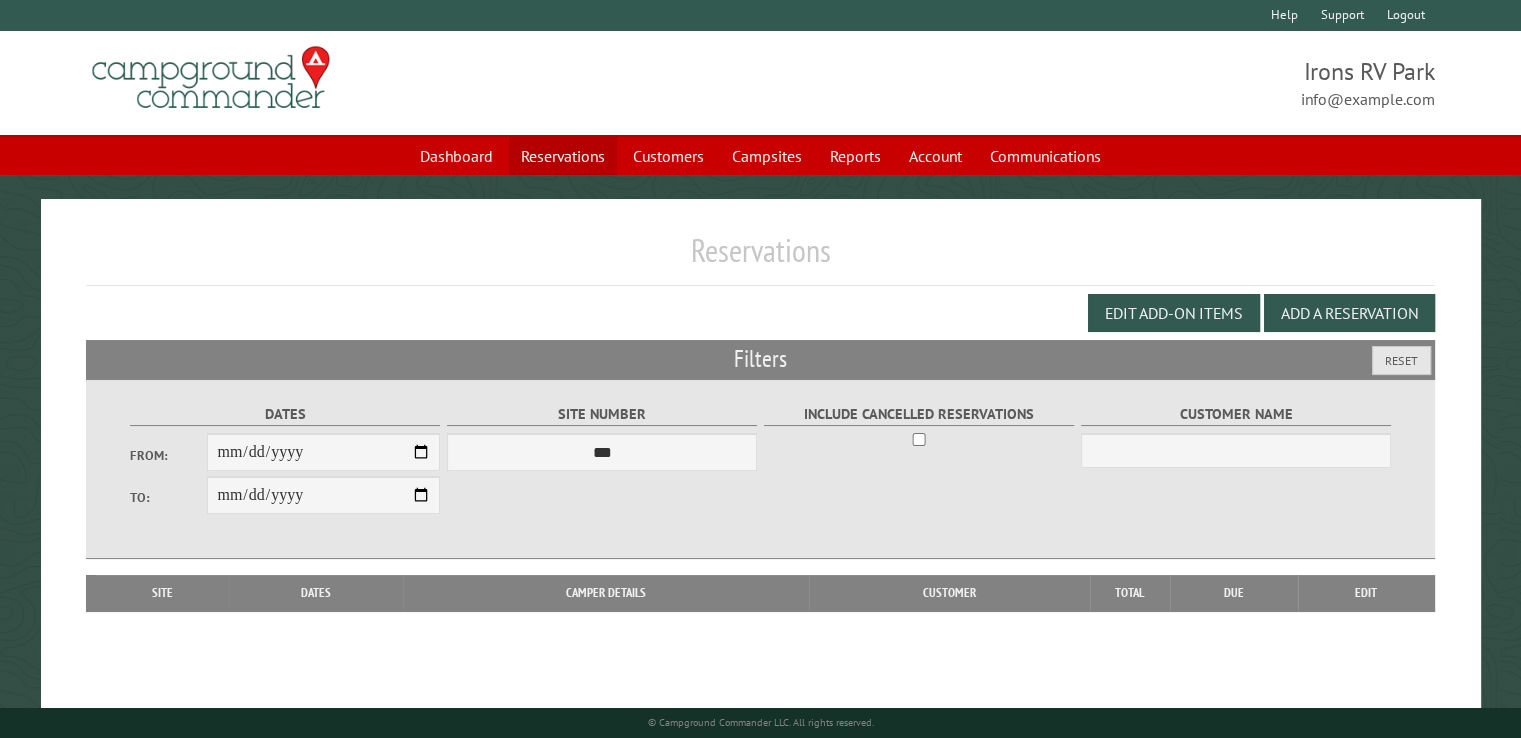 click on "Reservations" at bounding box center [563, 156] 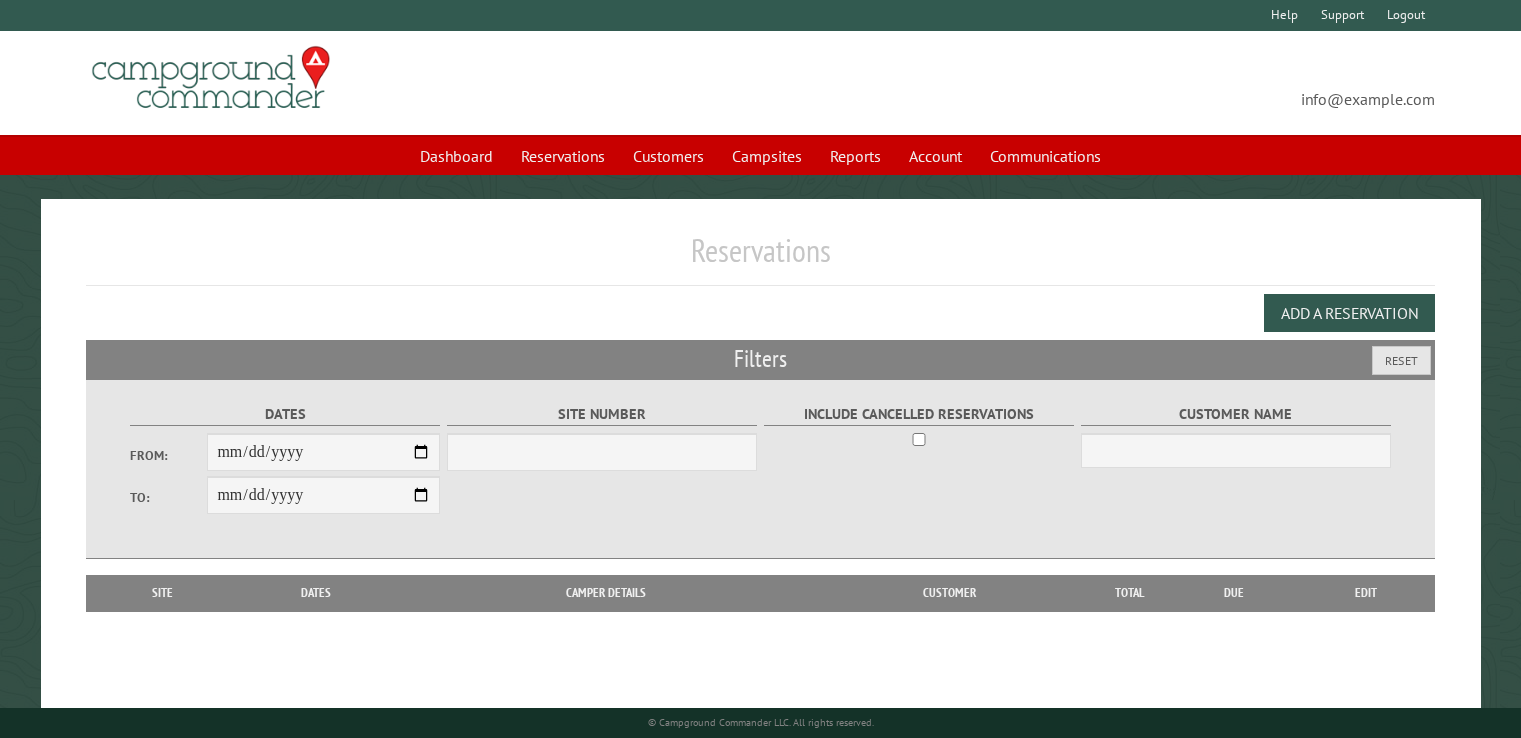 scroll, scrollTop: 0, scrollLeft: 0, axis: both 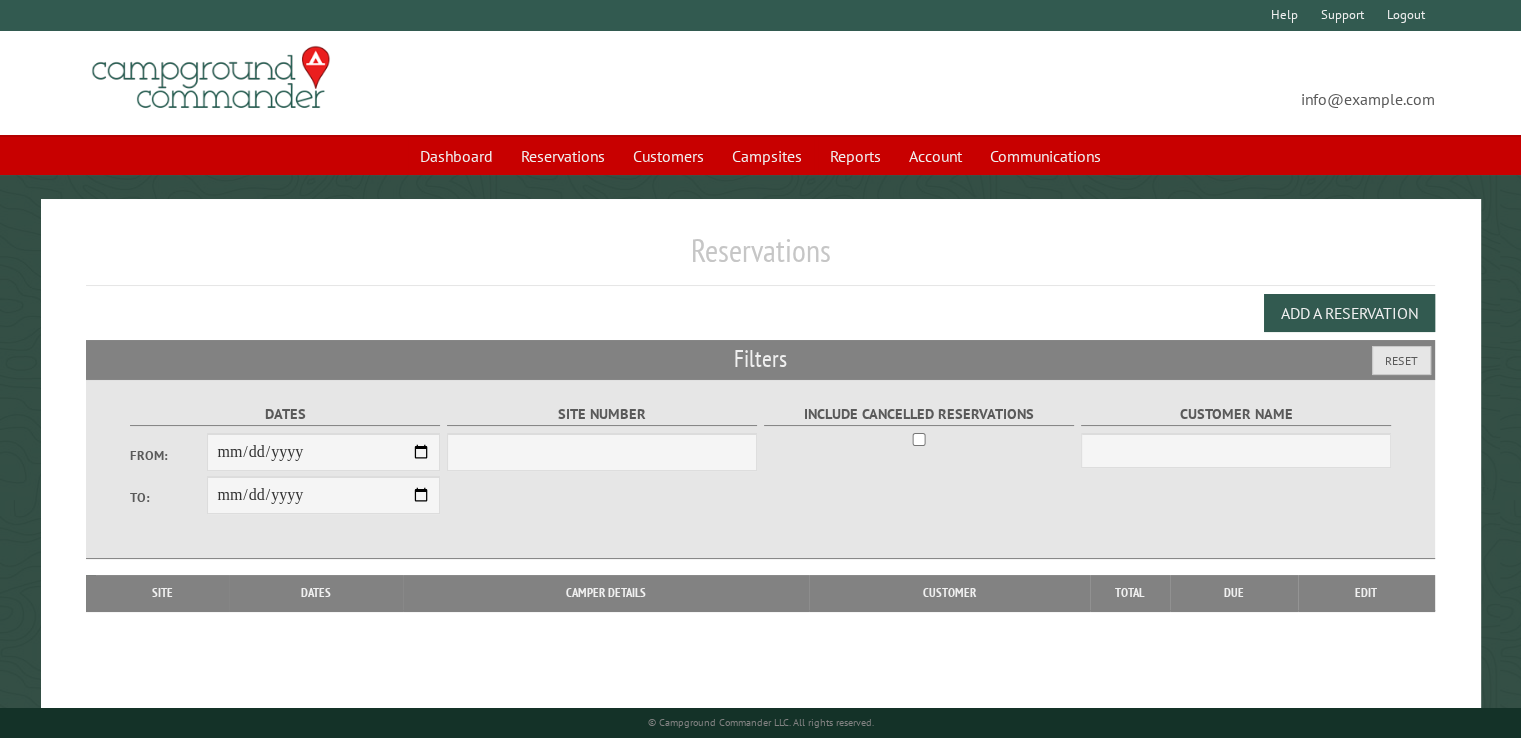 select on "***" 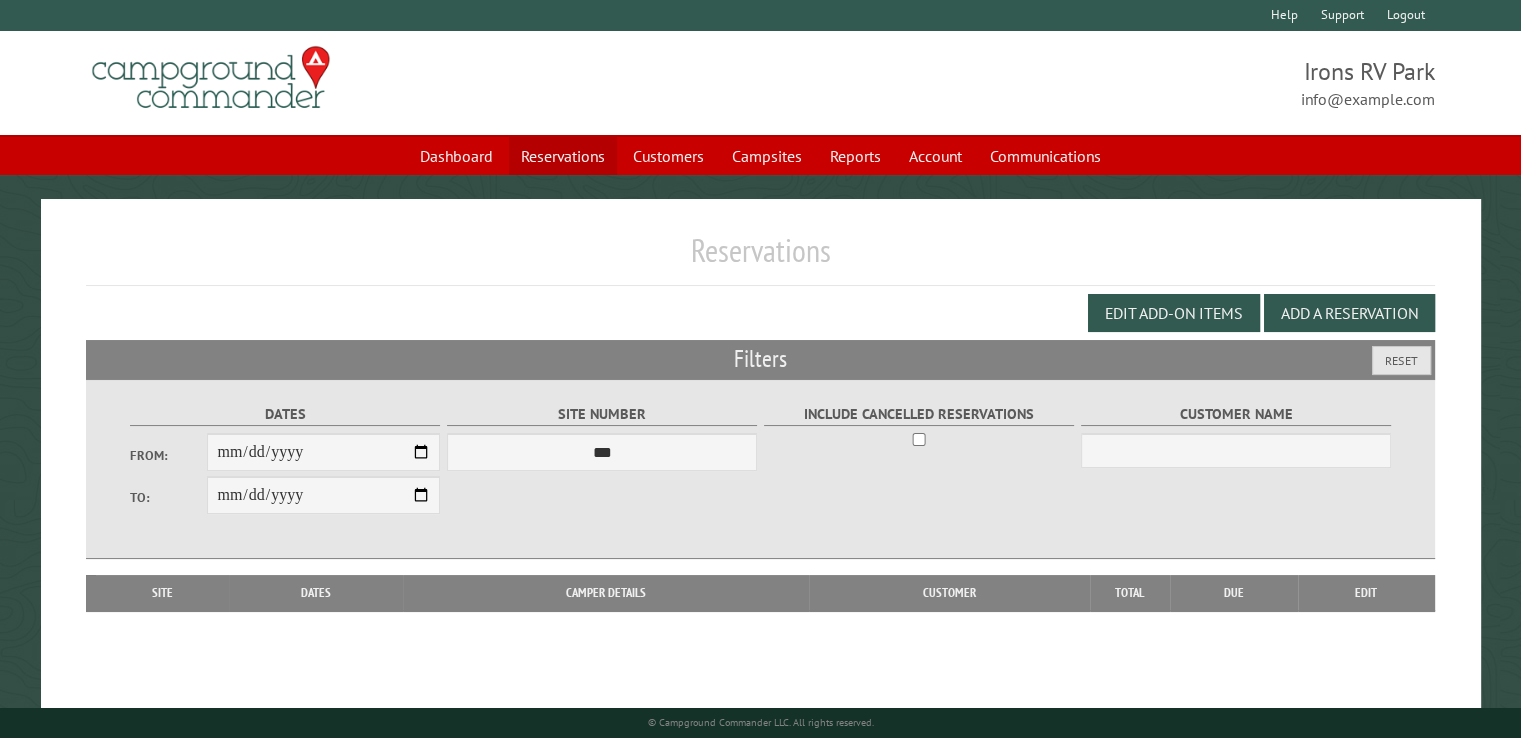 click on "Reservations" at bounding box center [563, 156] 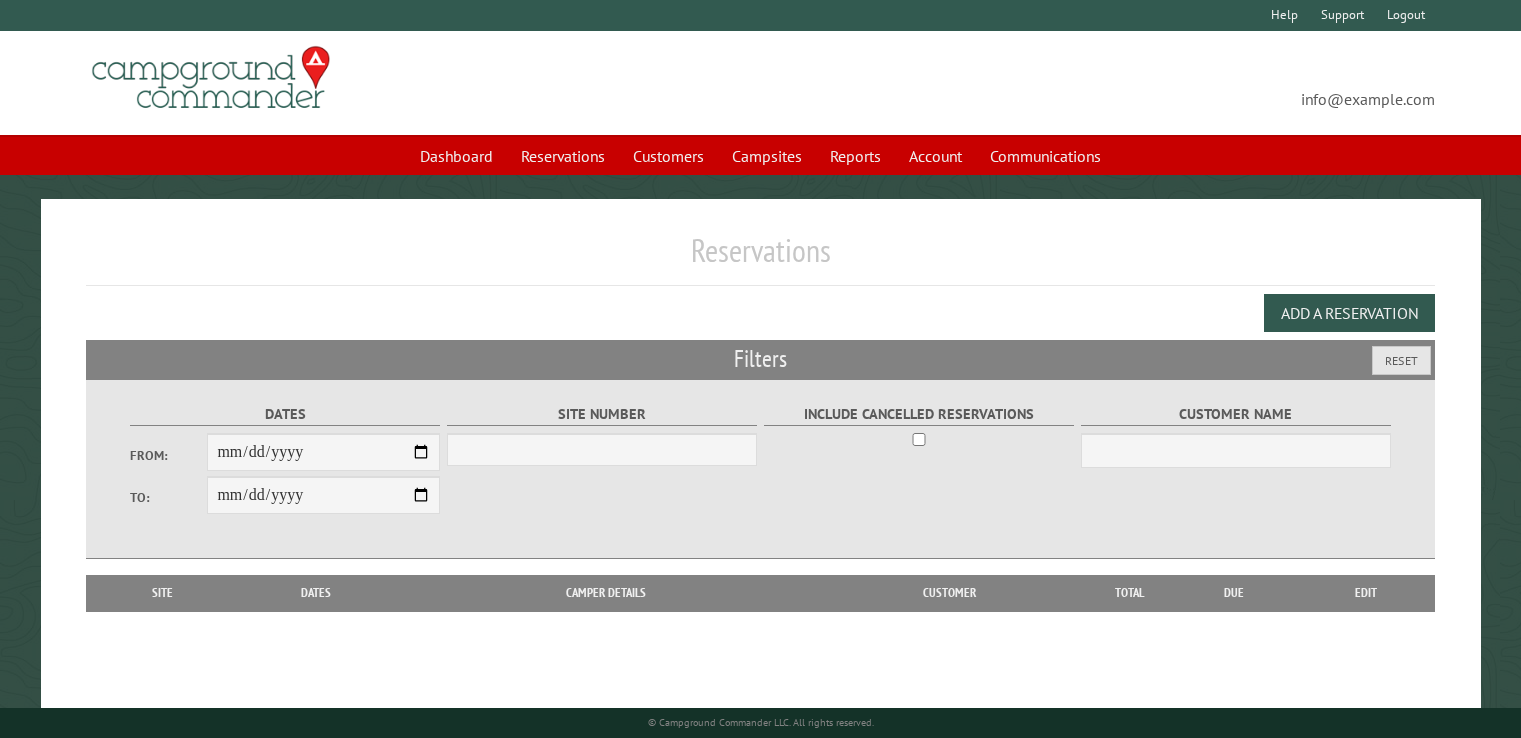 select on "***" 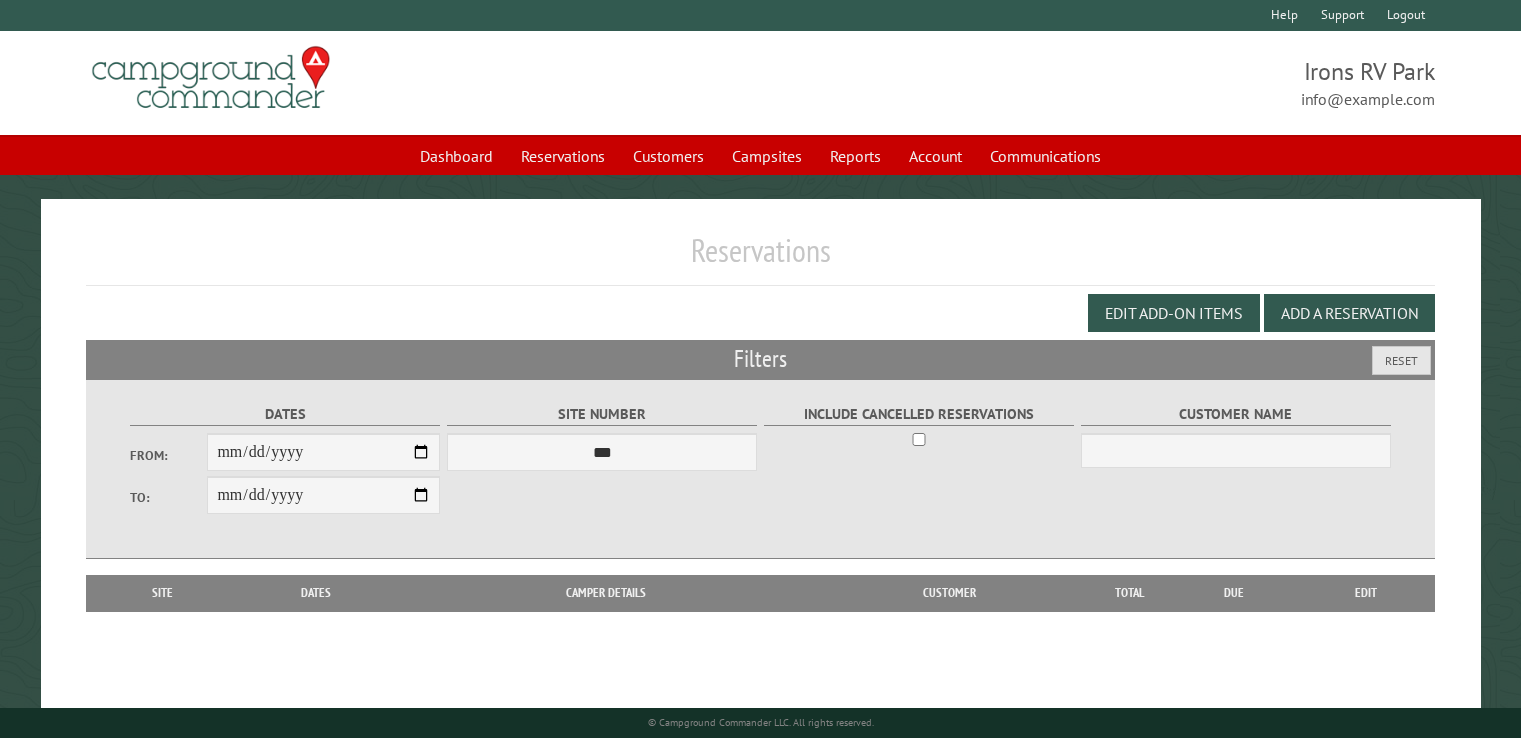 scroll, scrollTop: 0, scrollLeft: 0, axis: both 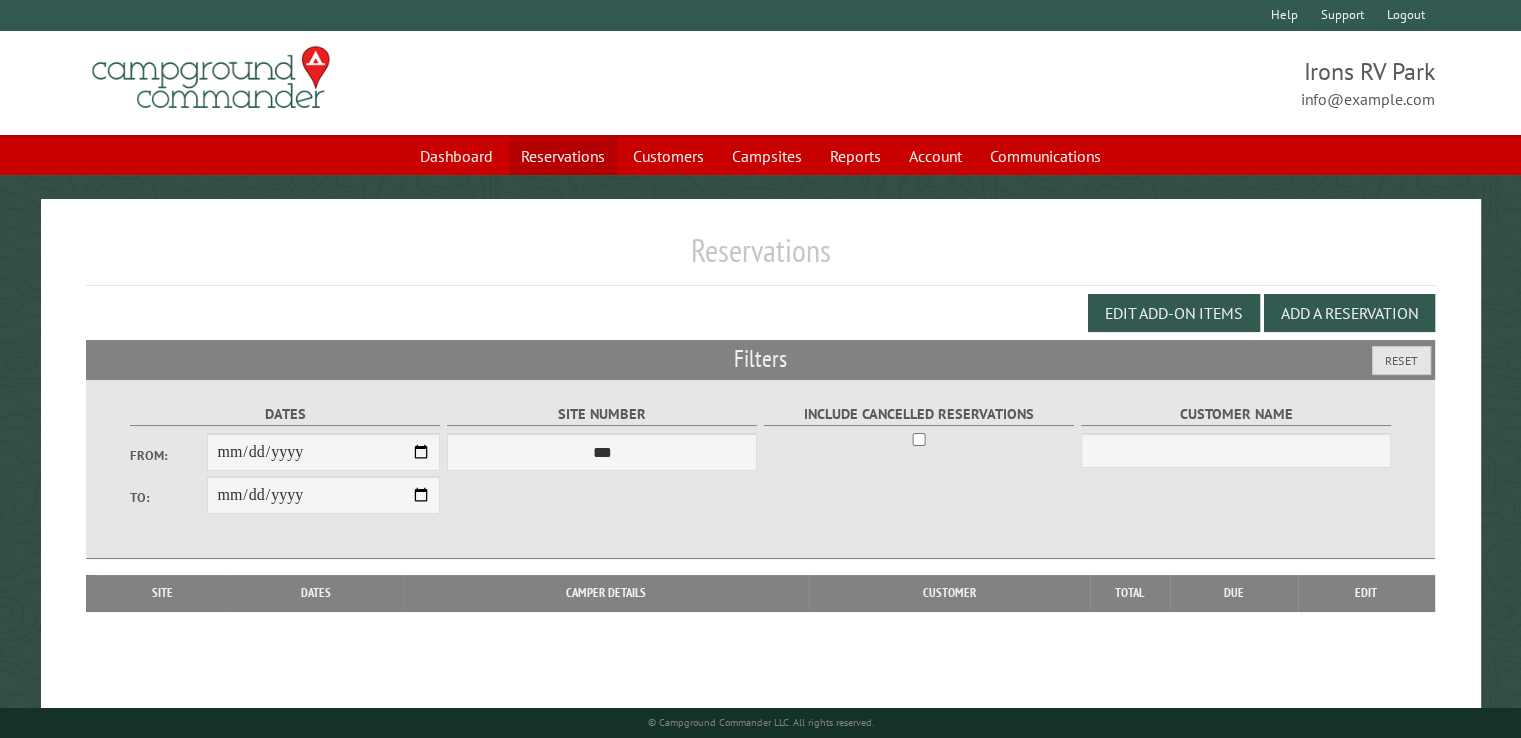 click on "Reservations" at bounding box center [563, 156] 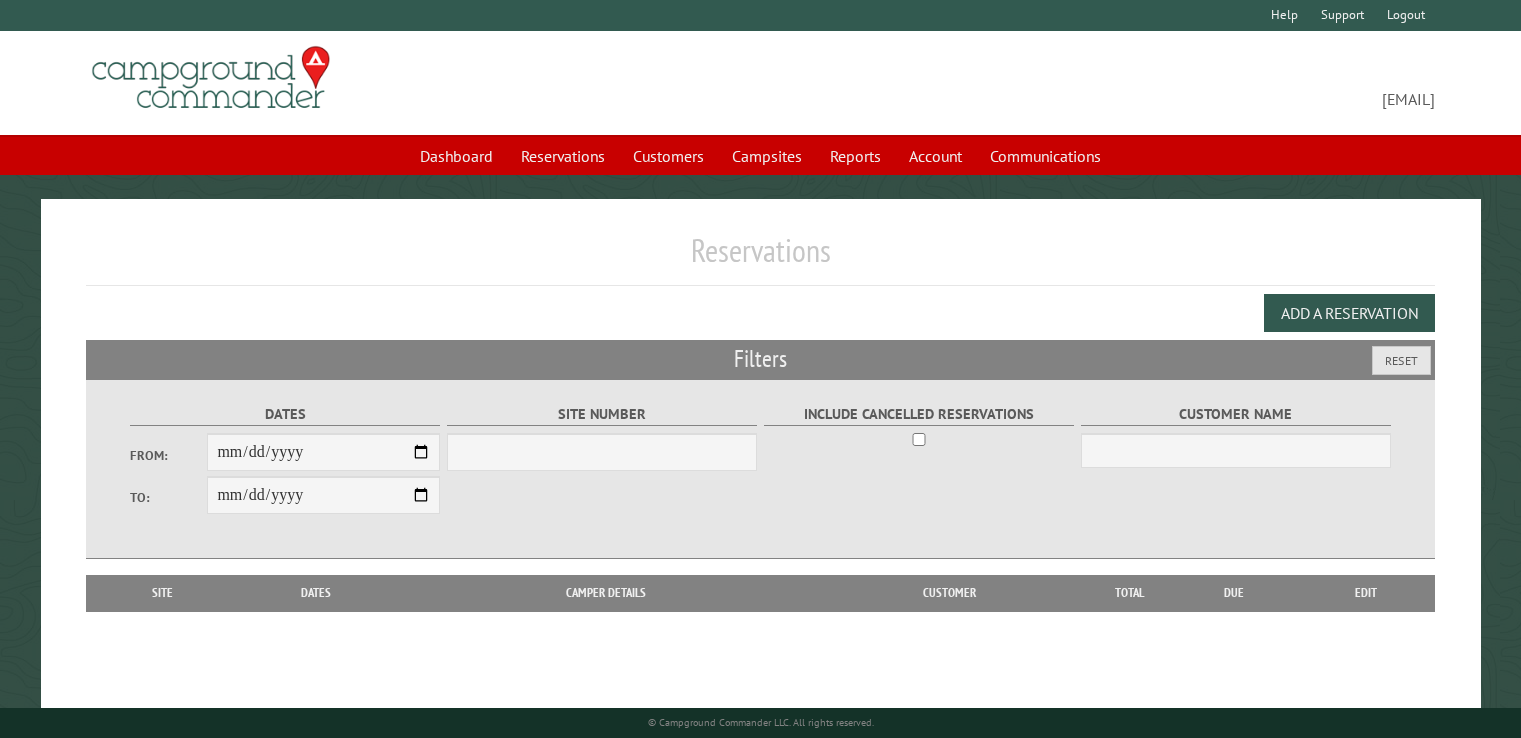 scroll, scrollTop: 0, scrollLeft: 0, axis: both 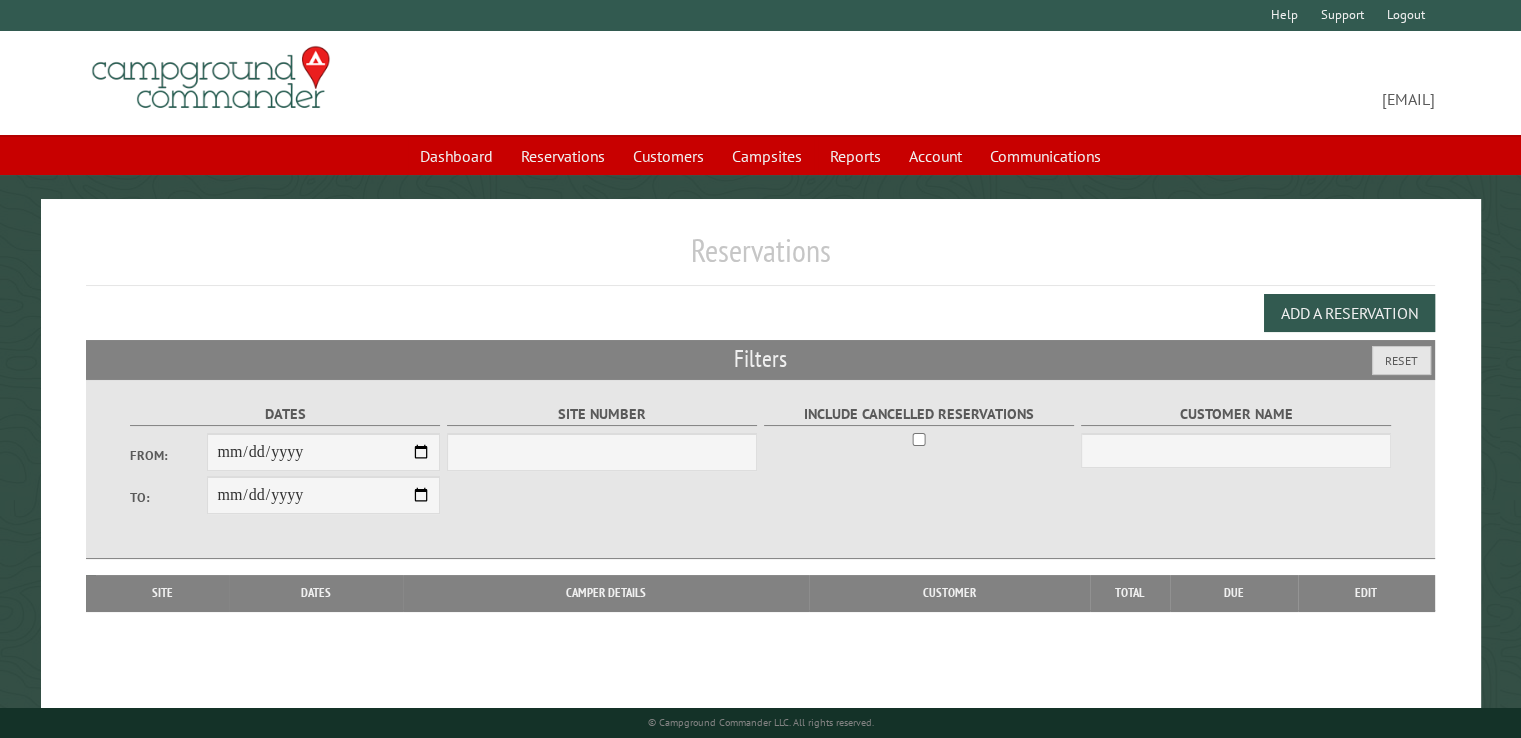 select on "***" 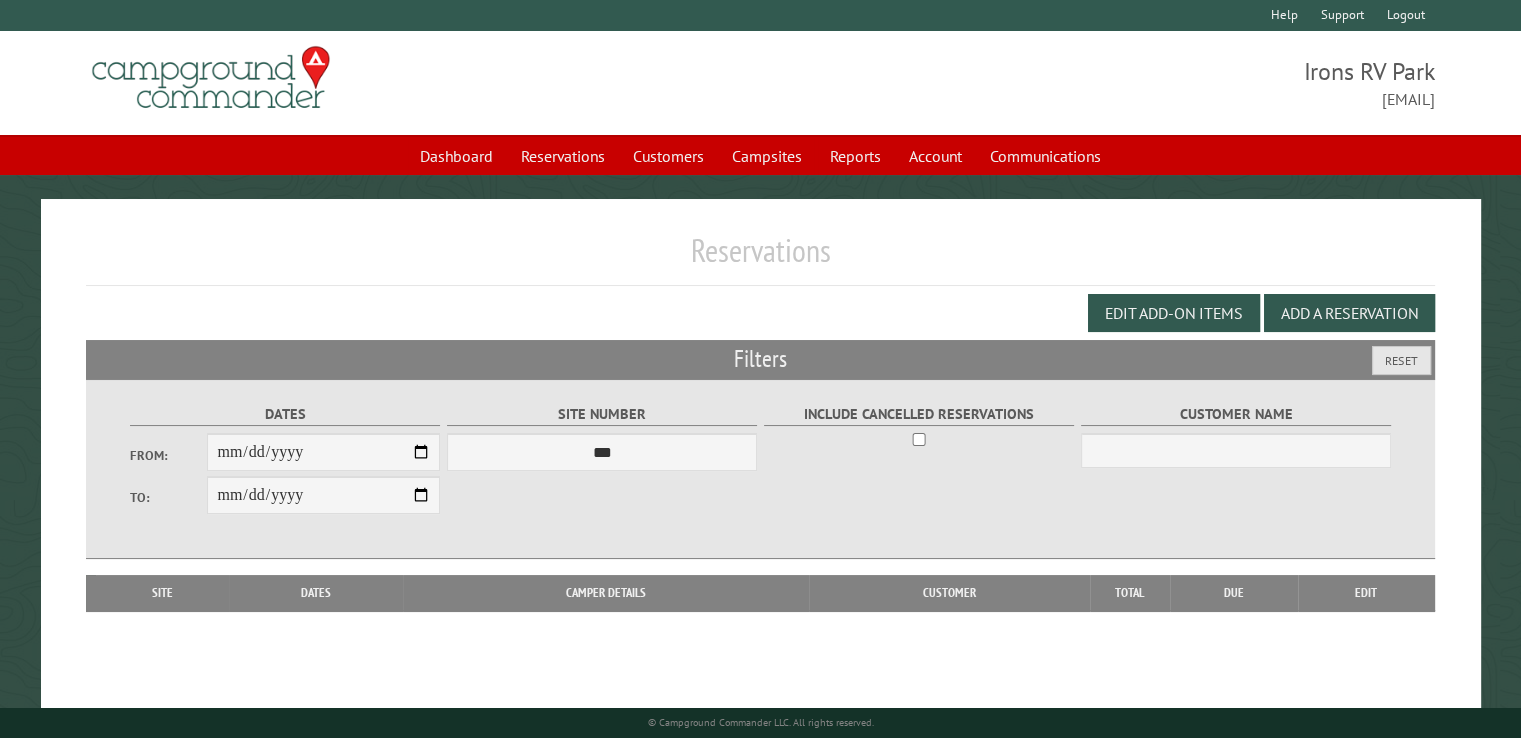 type on "**********" 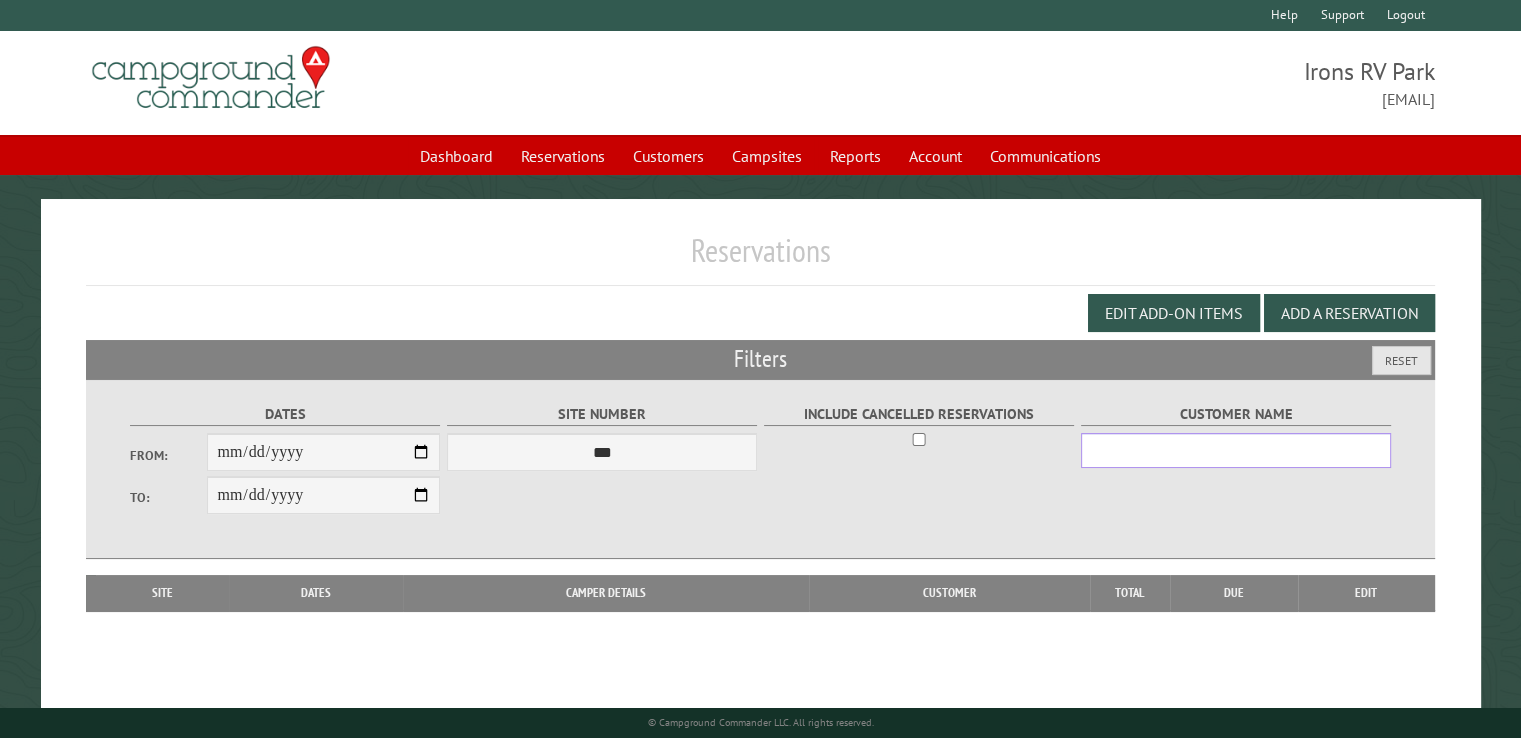 click on "Customer Name" at bounding box center (1236, 450) 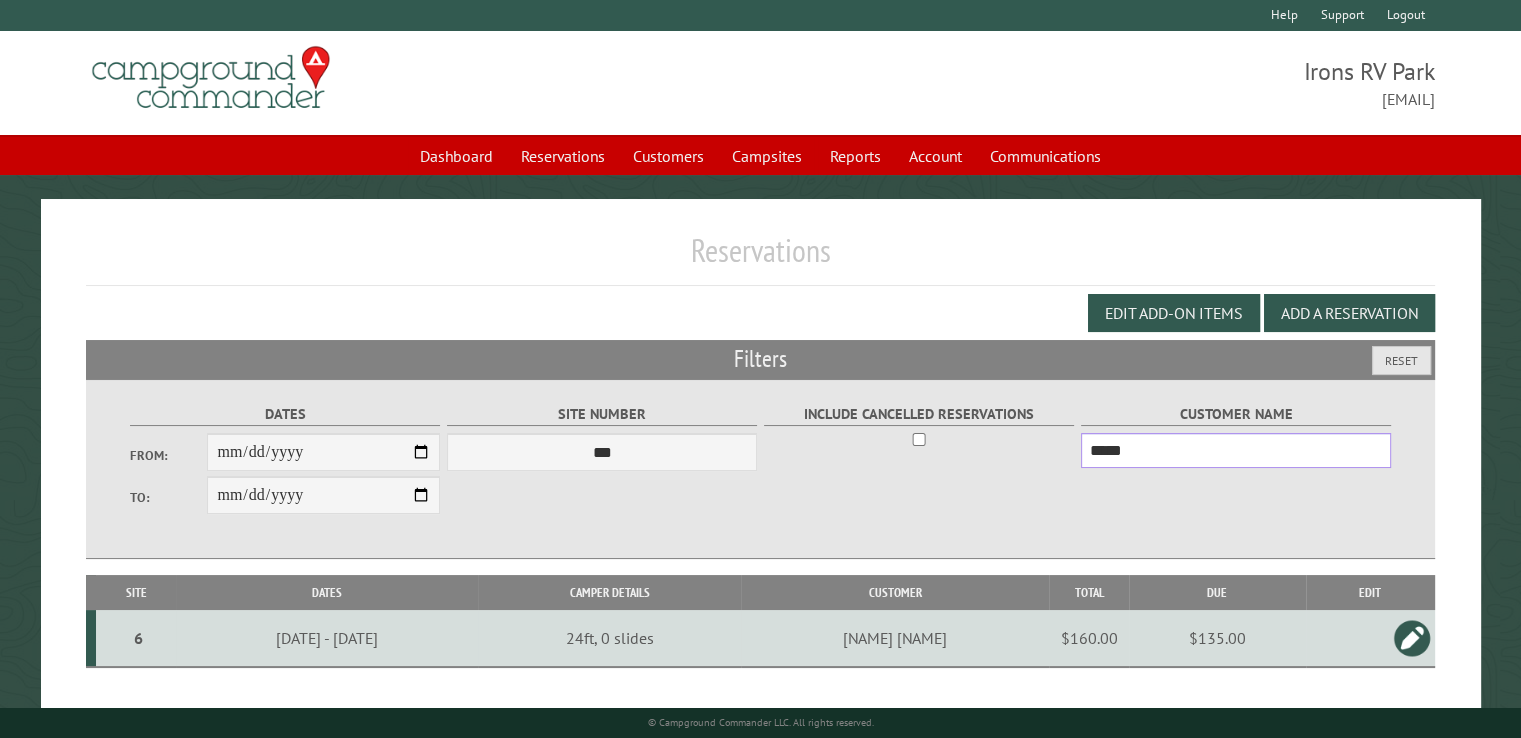 type on "*****" 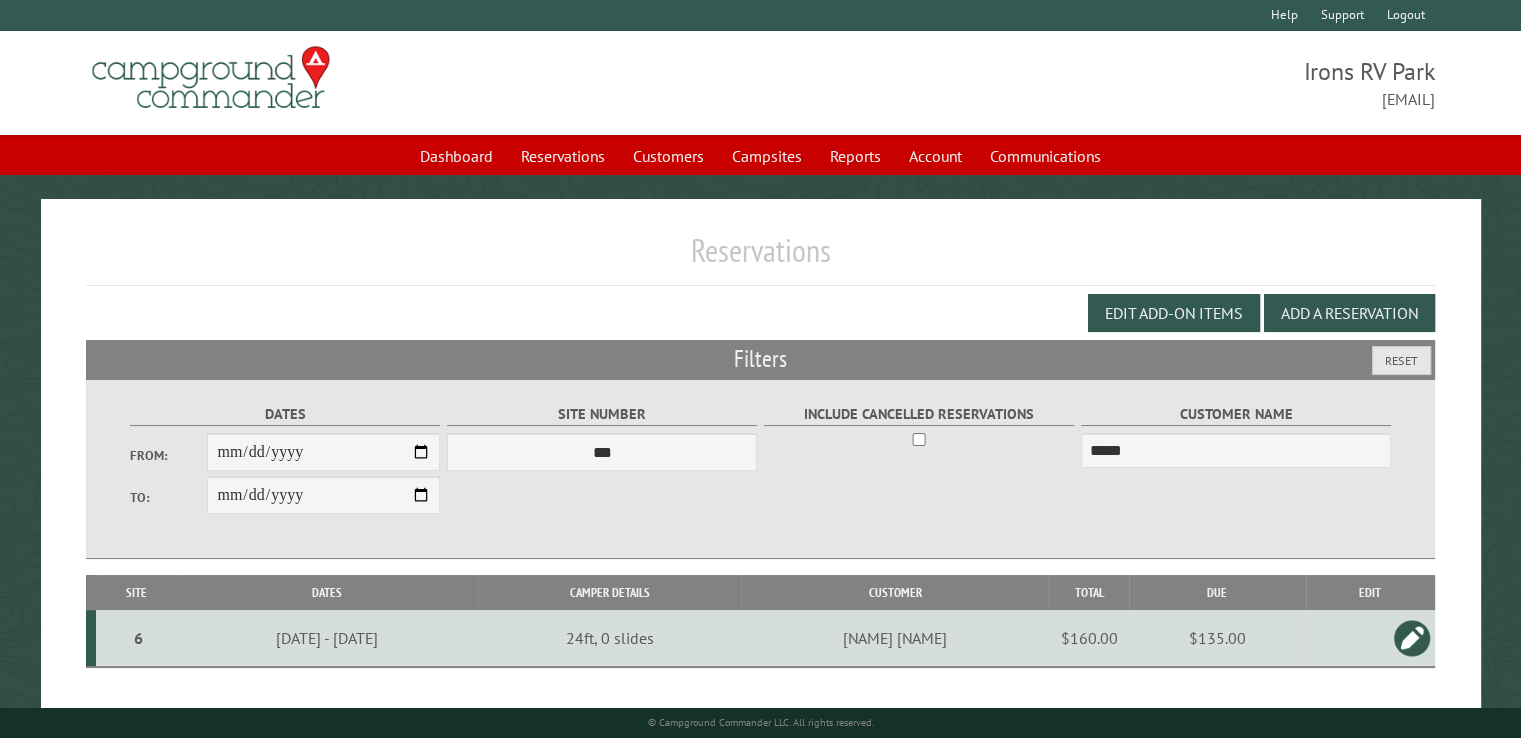 click on "$135.00" at bounding box center [1217, 638] 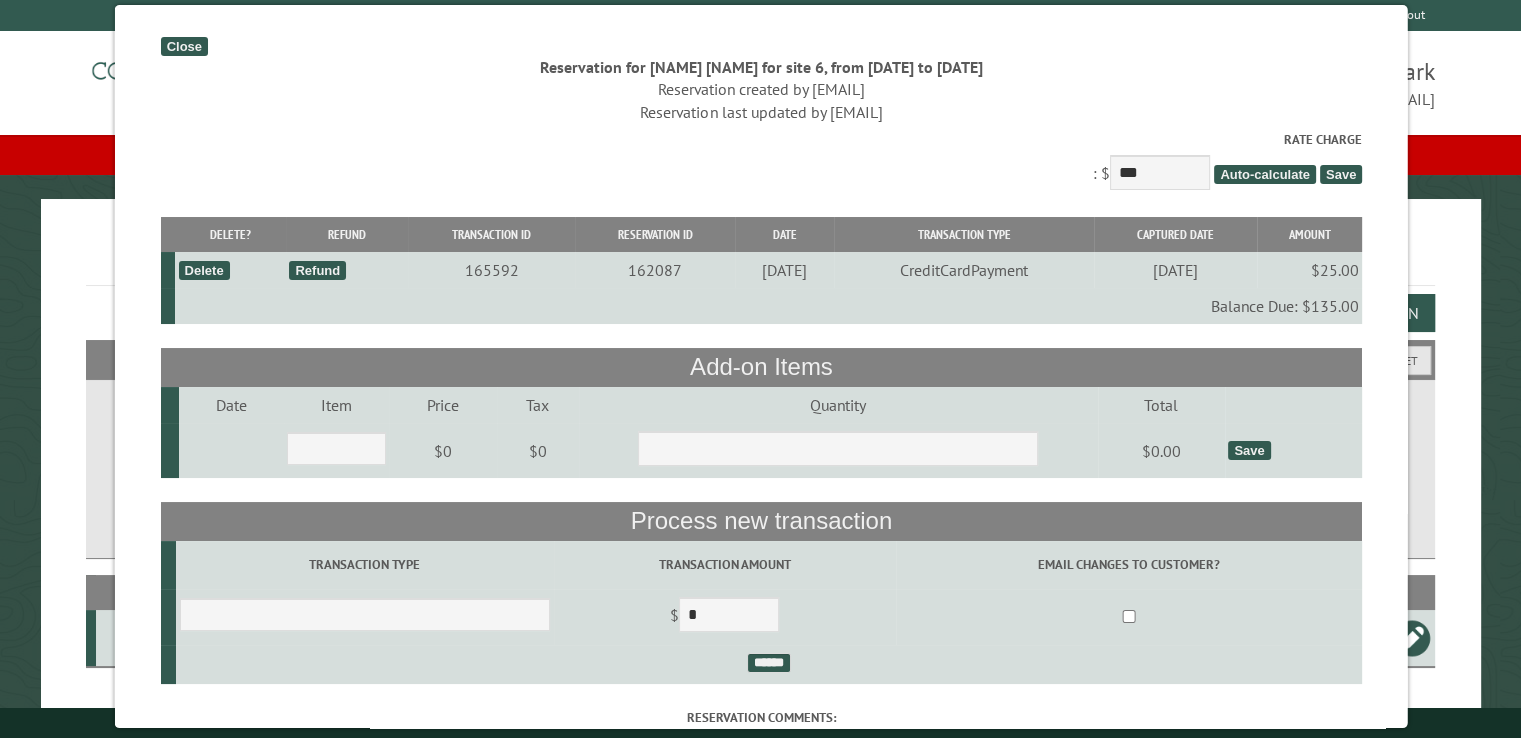 click on "Close" at bounding box center (183, 46) 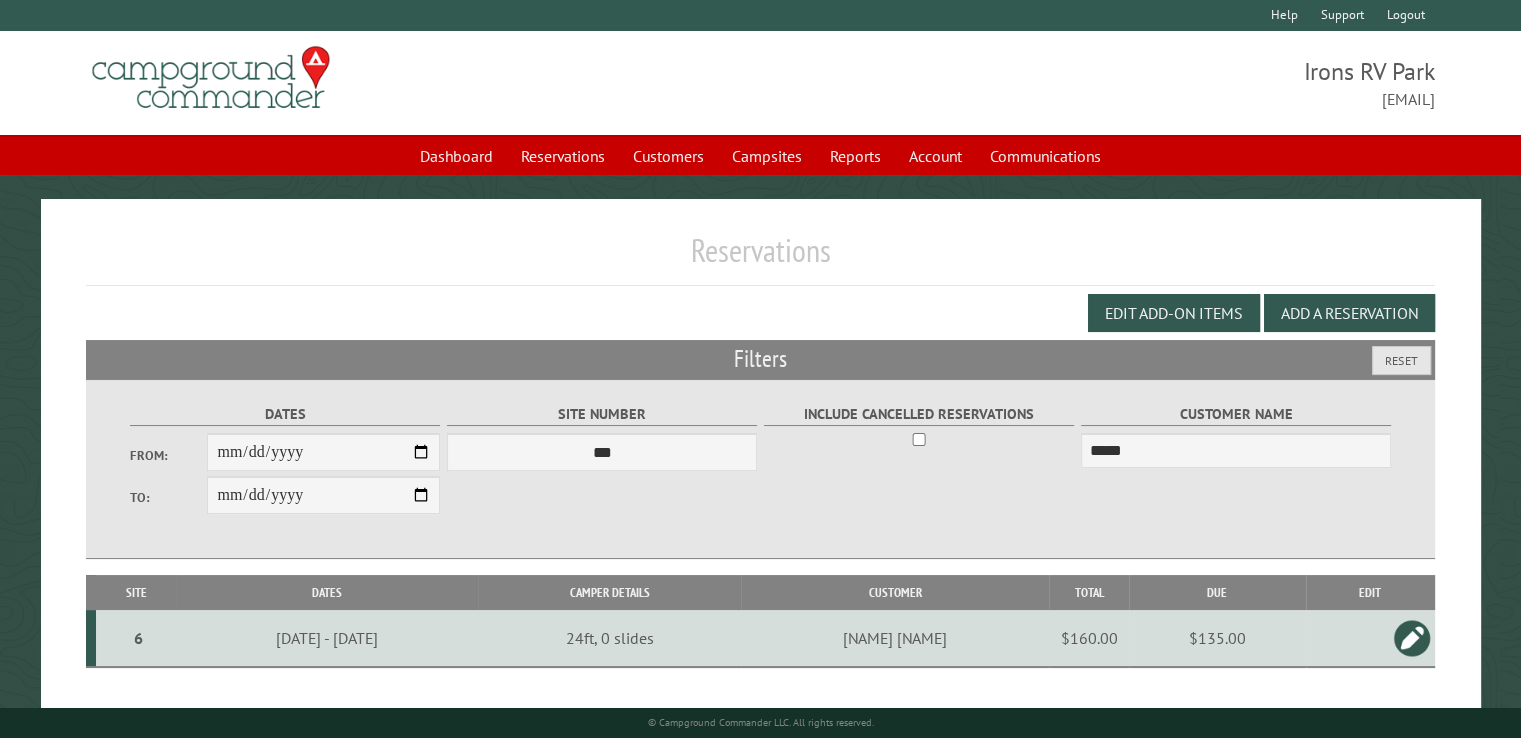 click at bounding box center [1412, 638] 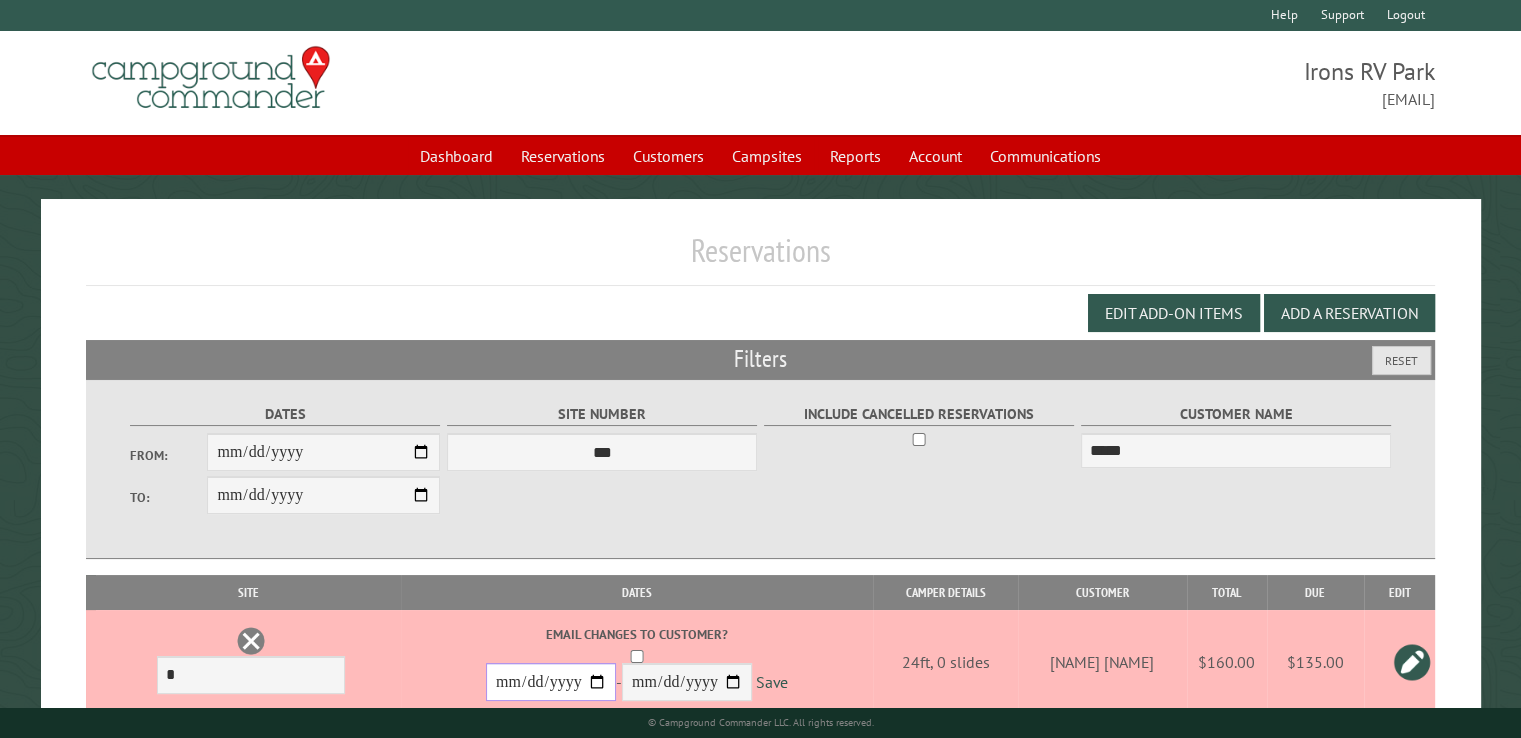 click on "**********" at bounding box center (551, 682) 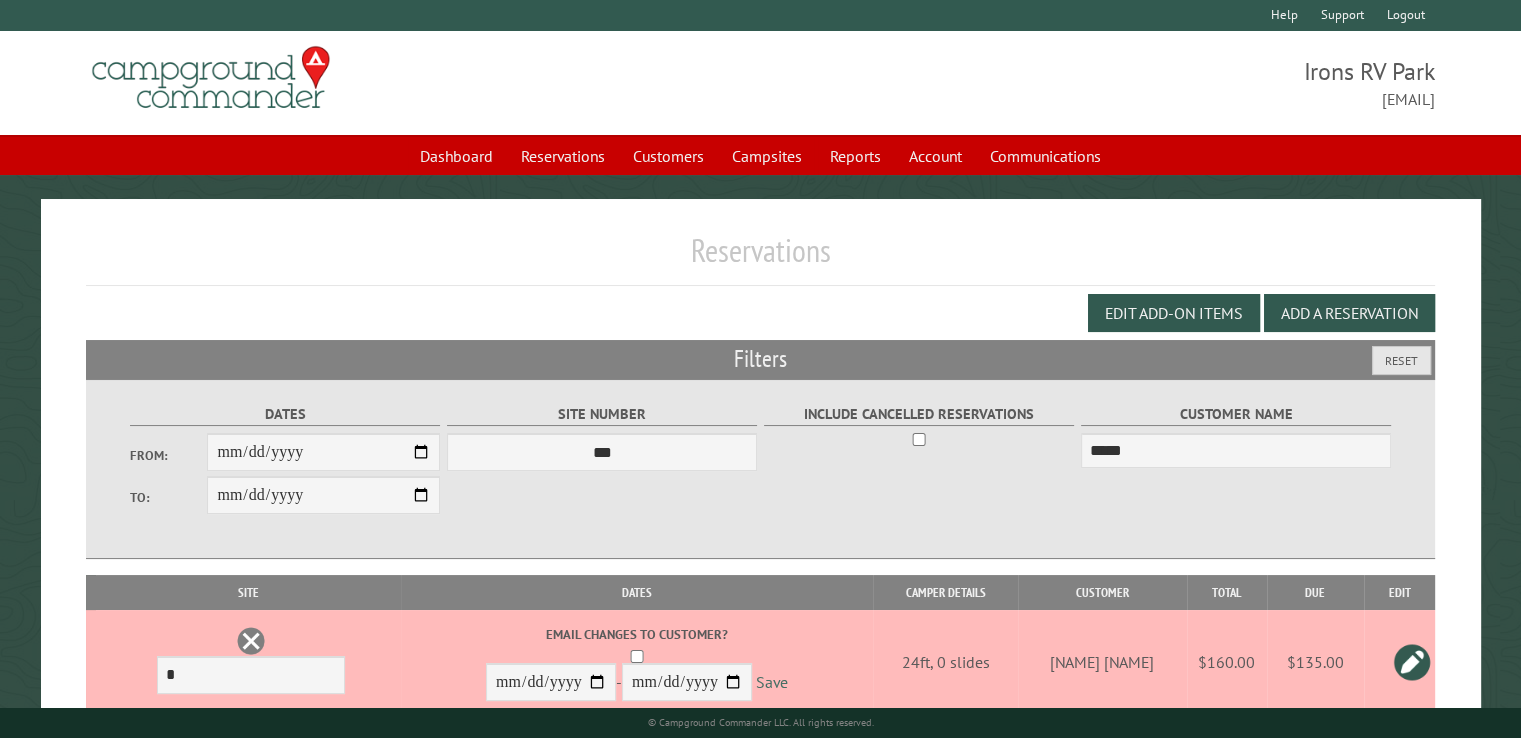 click on "Save" at bounding box center [772, 683] 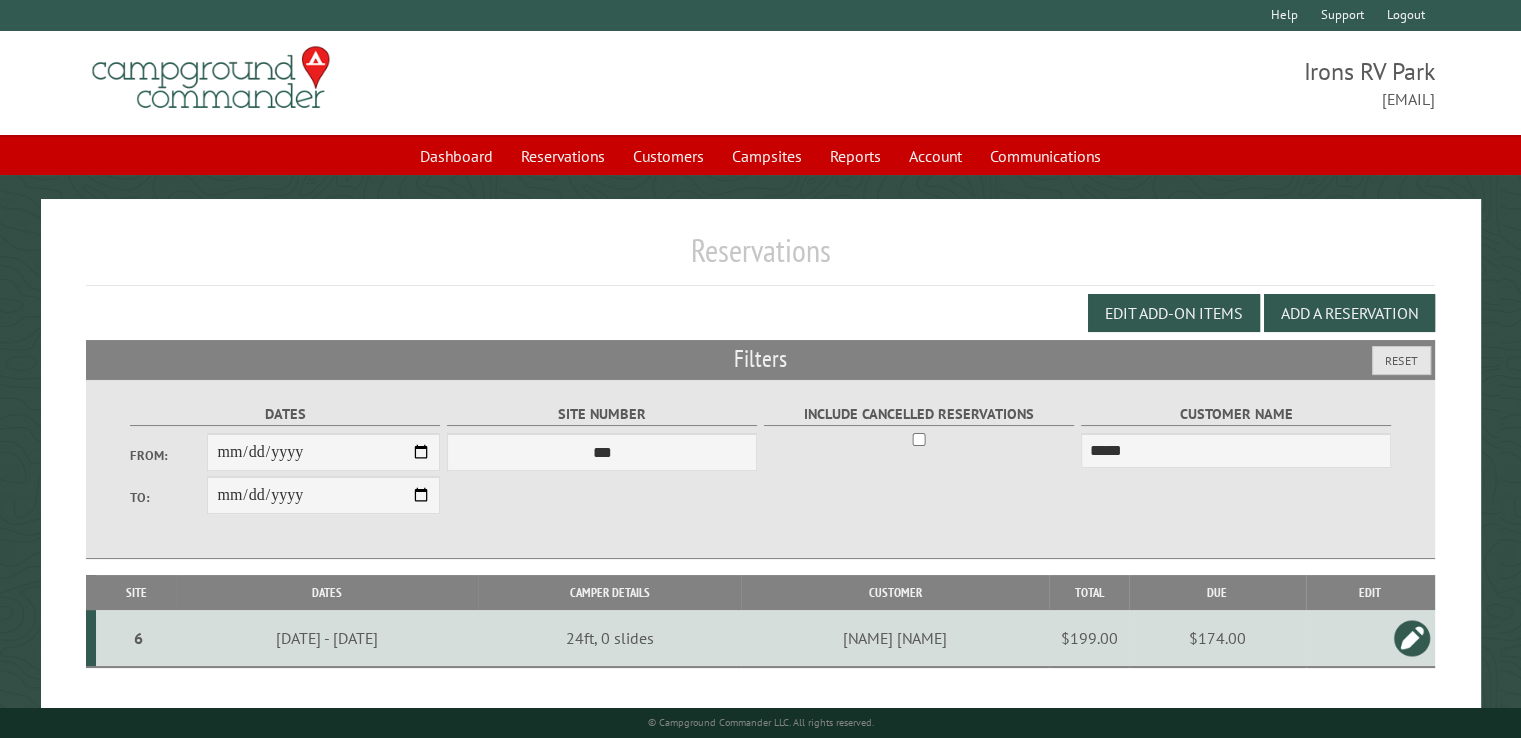 click on "$174.00" at bounding box center [1217, 638] 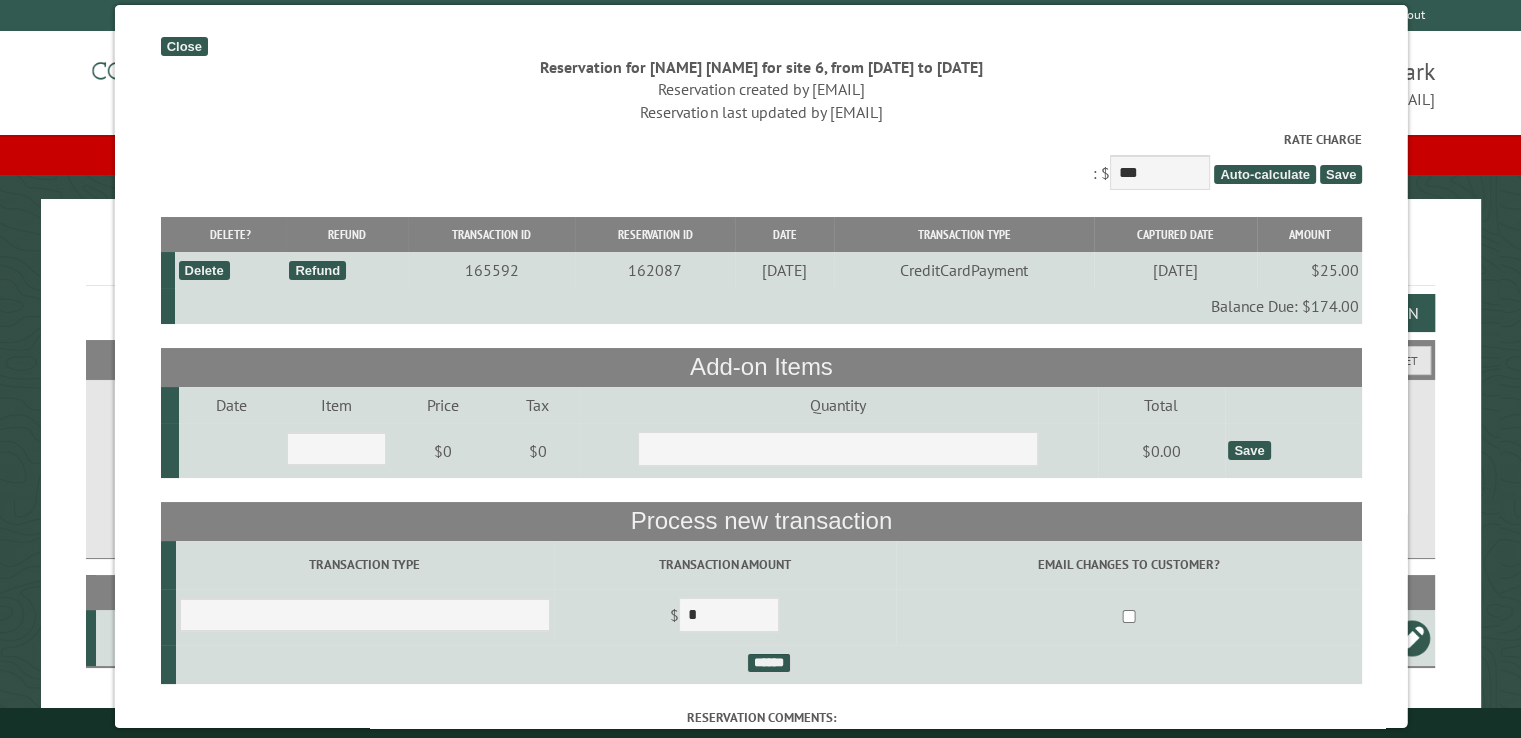 click on "Close" at bounding box center (183, 46) 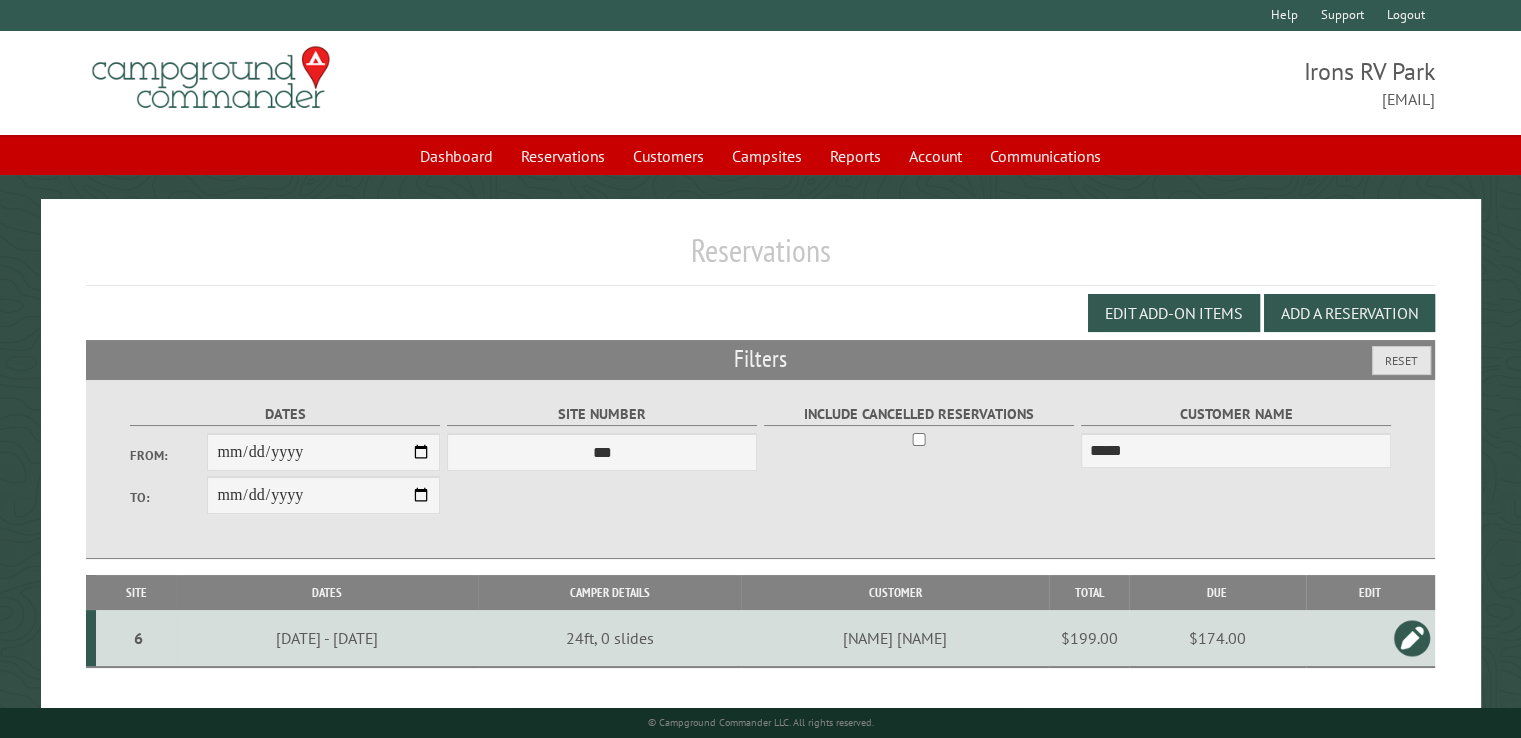 click on "$174.00" at bounding box center (1217, 638) 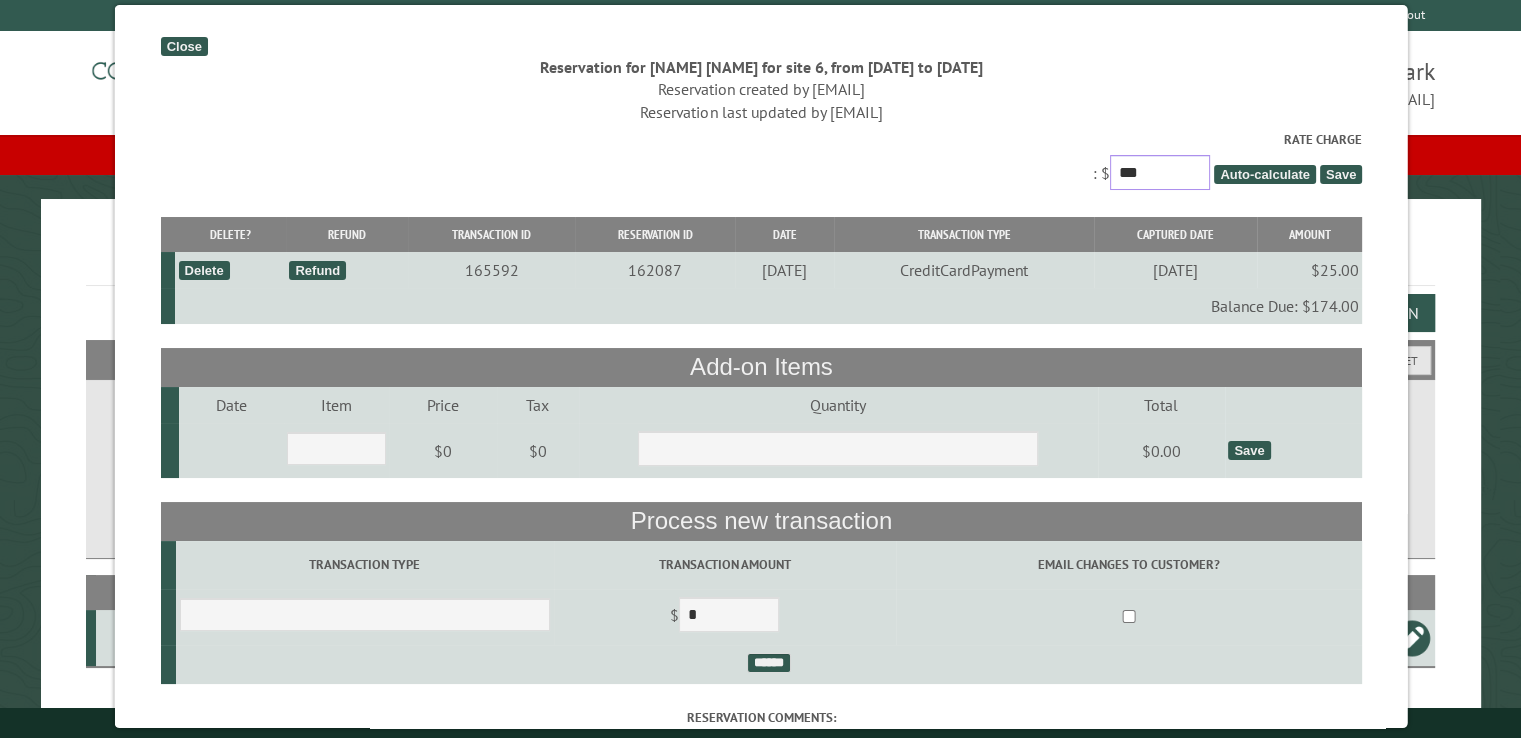 drag, startPoint x: 1152, startPoint y: 168, endPoint x: 1092, endPoint y: 167, distance: 60.00833 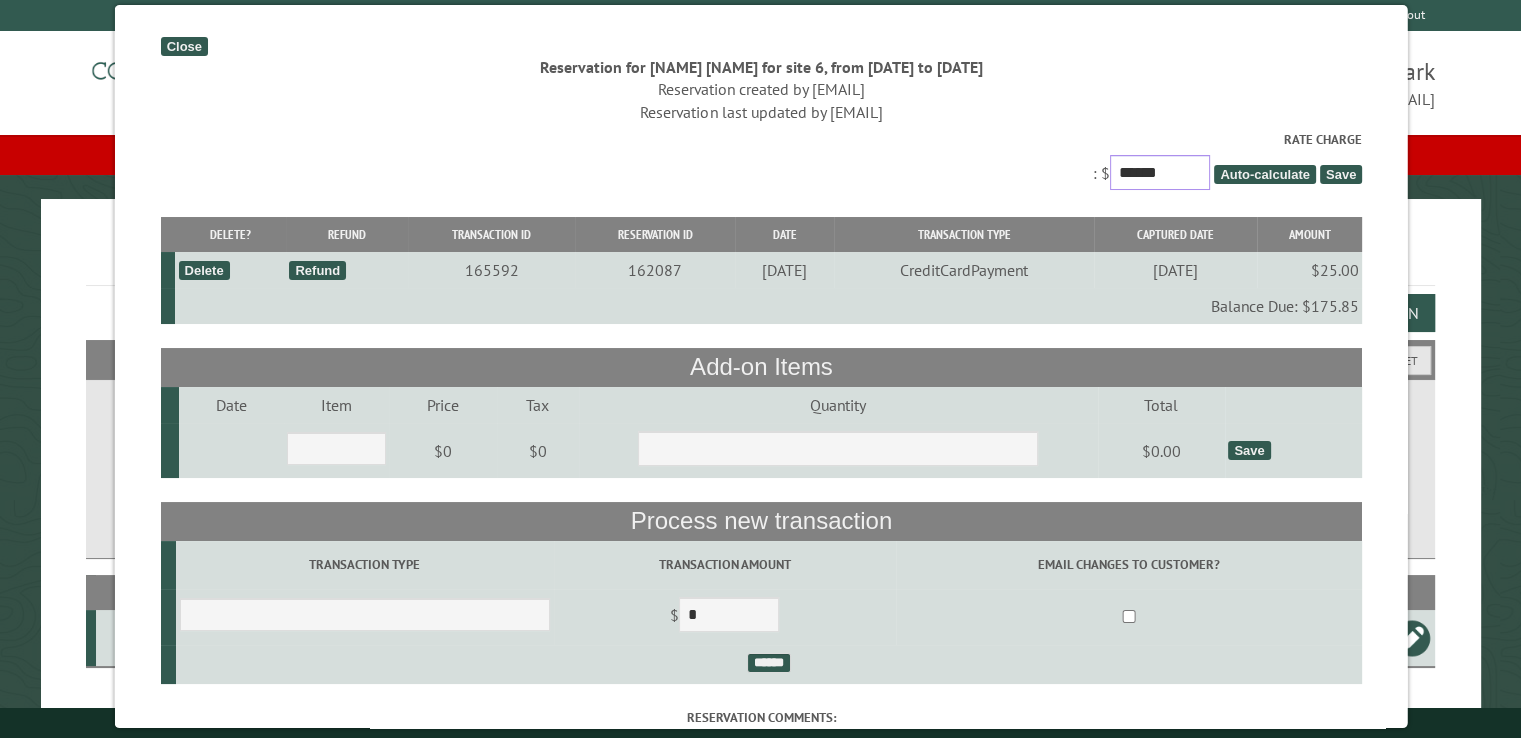 type on "******" 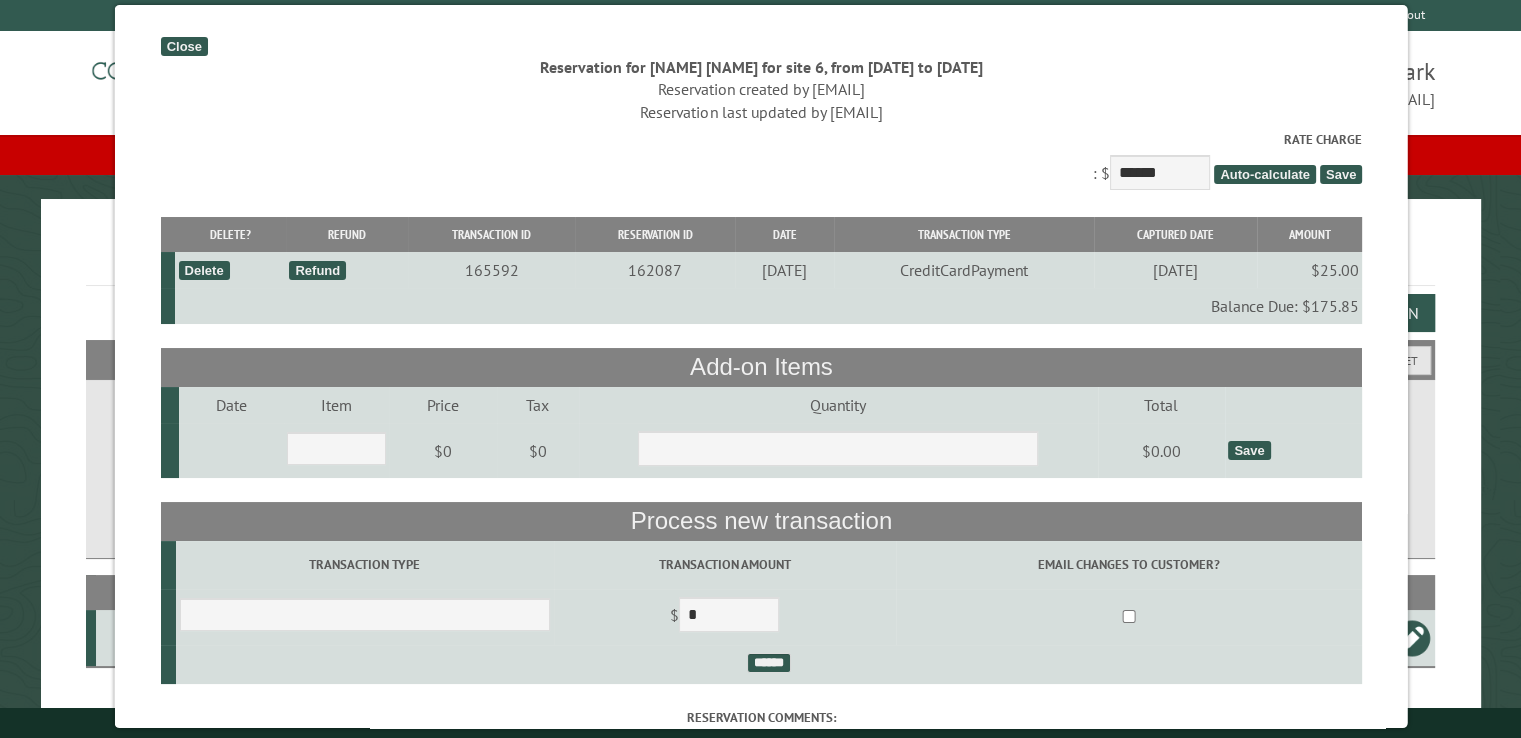 click on "Save" at bounding box center [1340, 174] 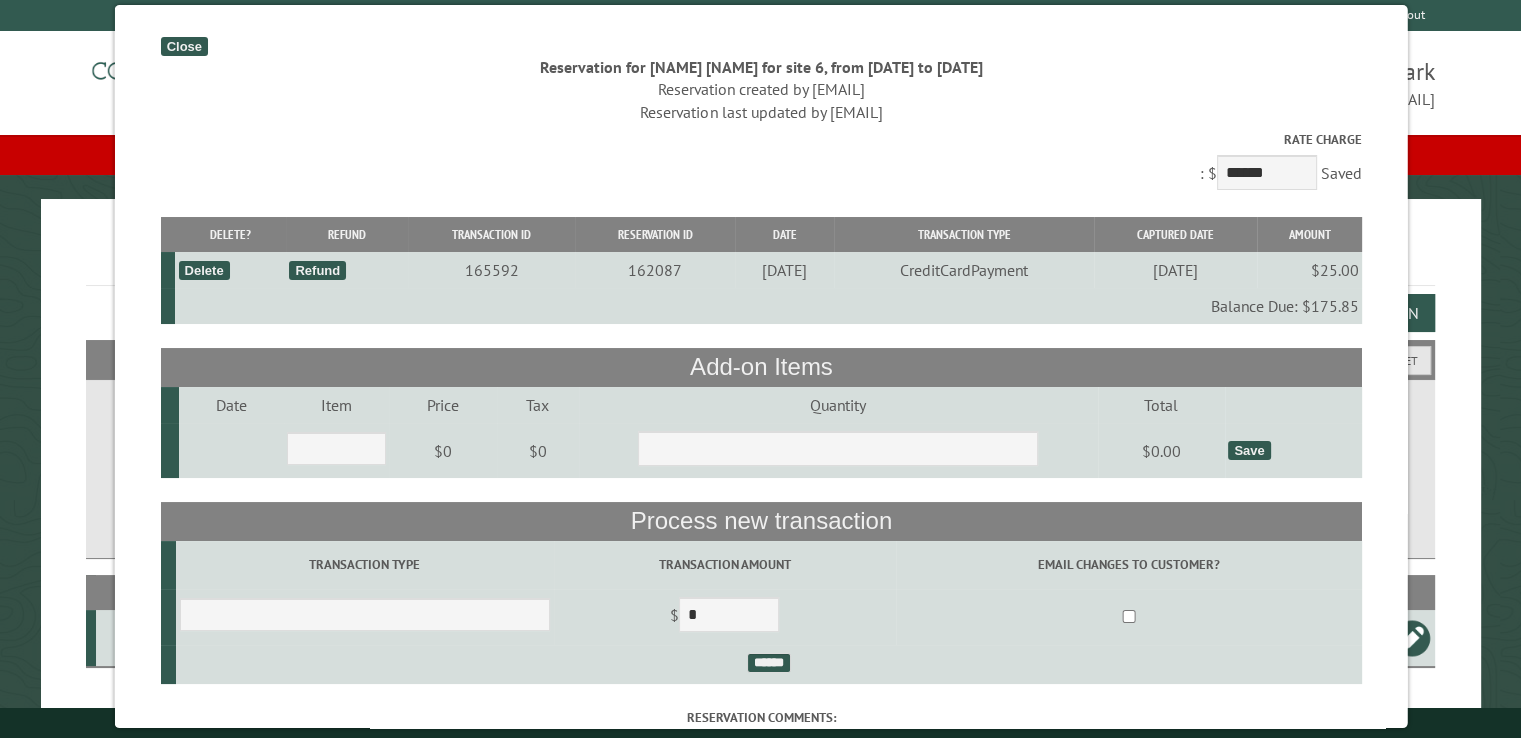 click on "Reservation for Jenni Sharp for site 6,
from 8/24/2025 to 8/29/2025" at bounding box center (761, 67) 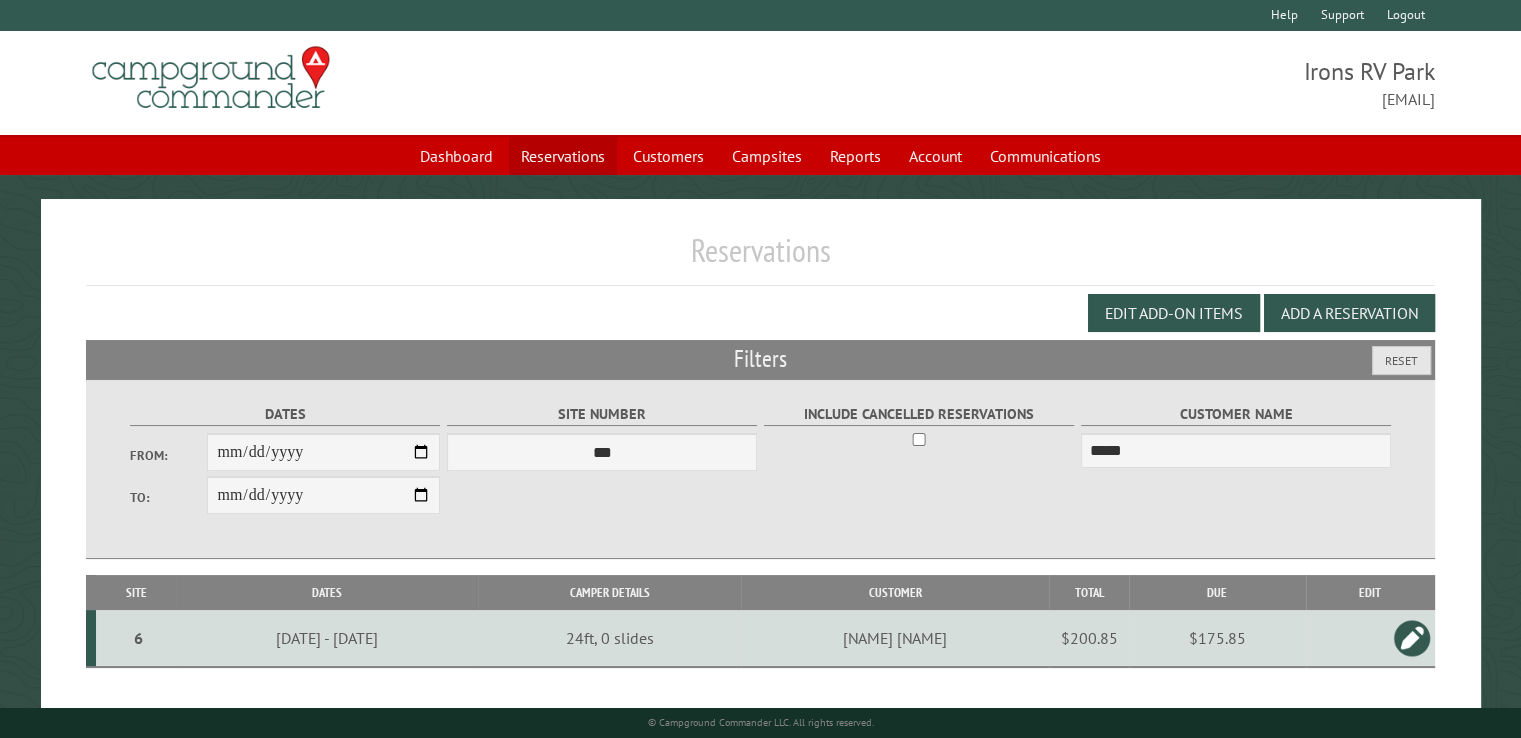 click on "Reservations" at bounding box center (563, 156) 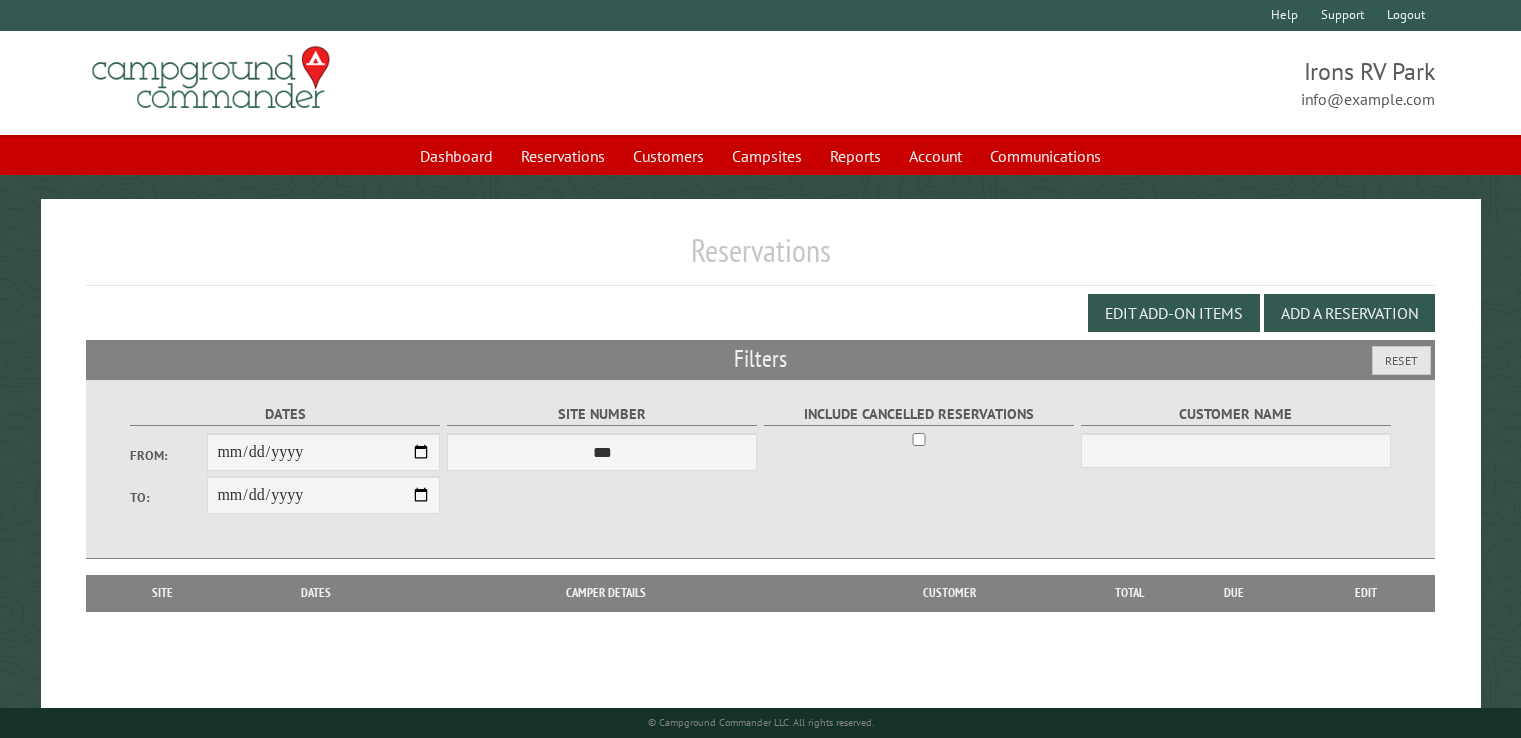 scroll, scrollTop: 0, scrollLeft: 0, axis: both 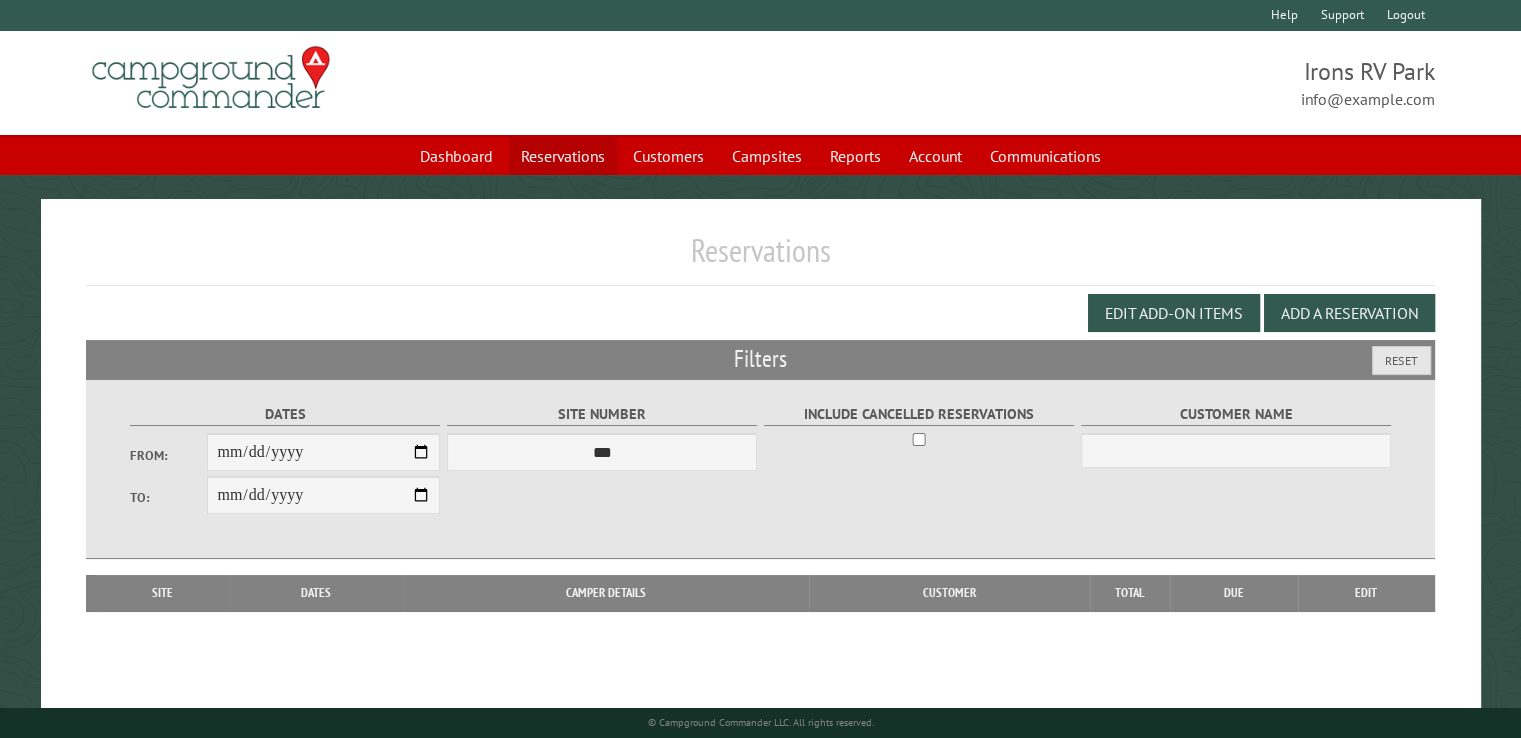click on "Reservations" at bounding box center [563, 156] 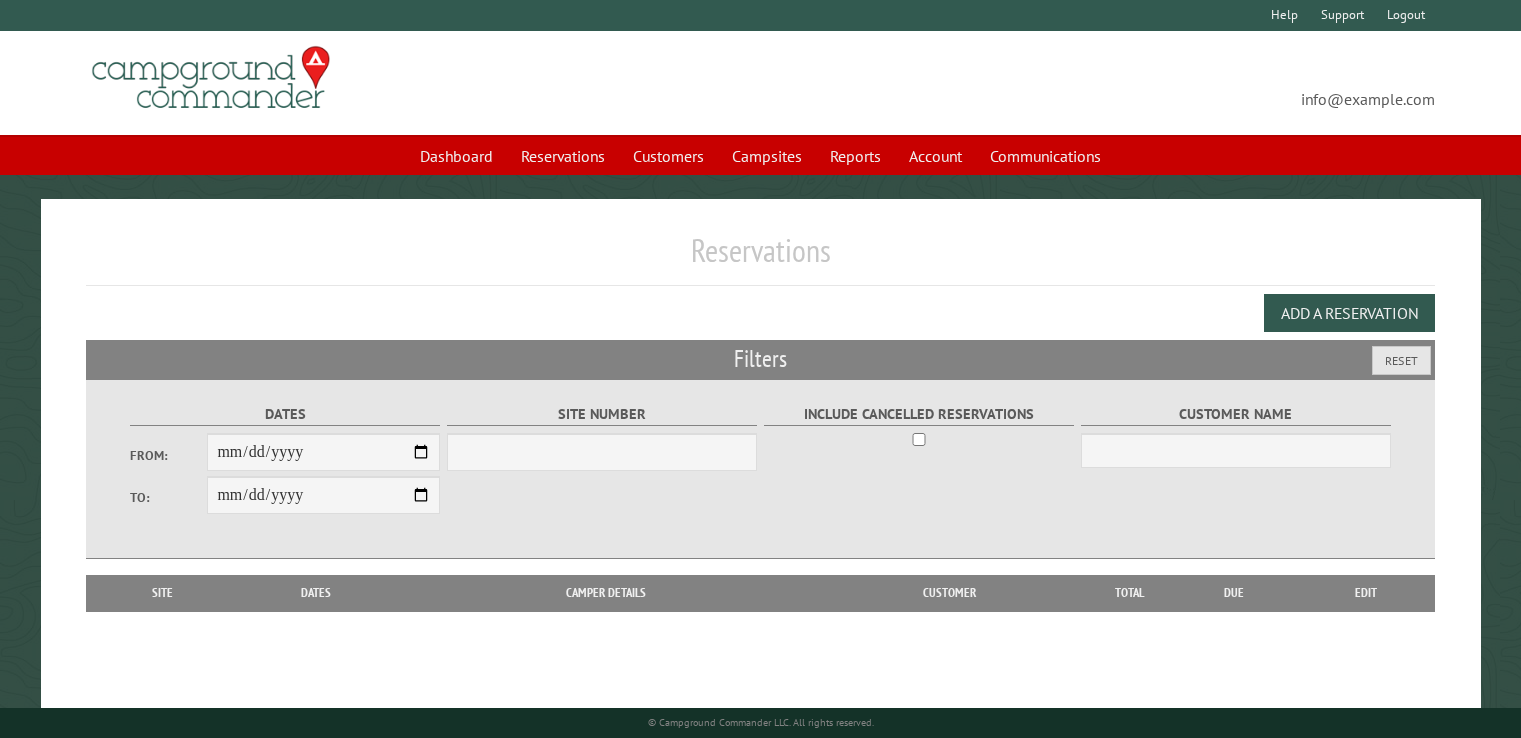 scroll, scrollTop: 0, scrollLeft: 0, axis: both 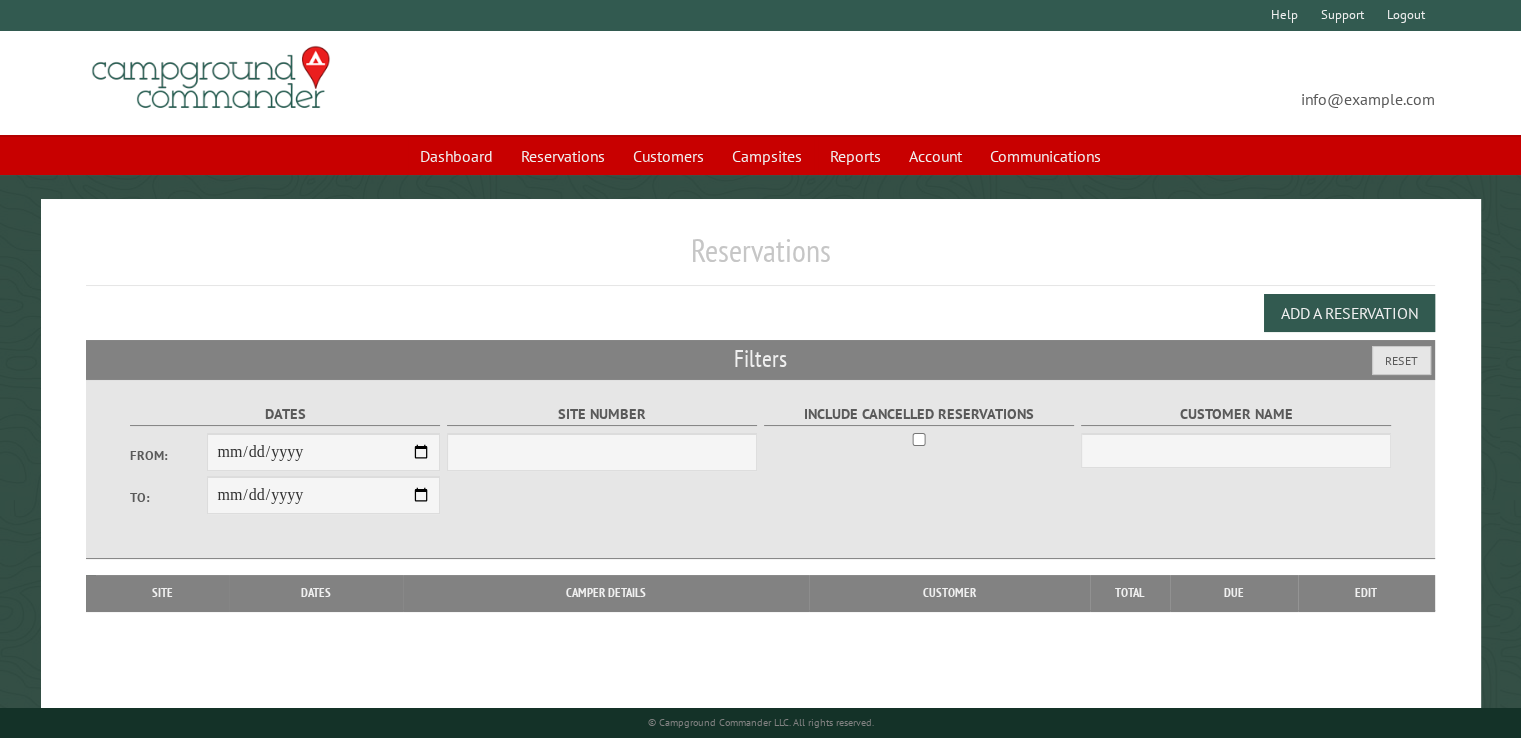 select on "***" 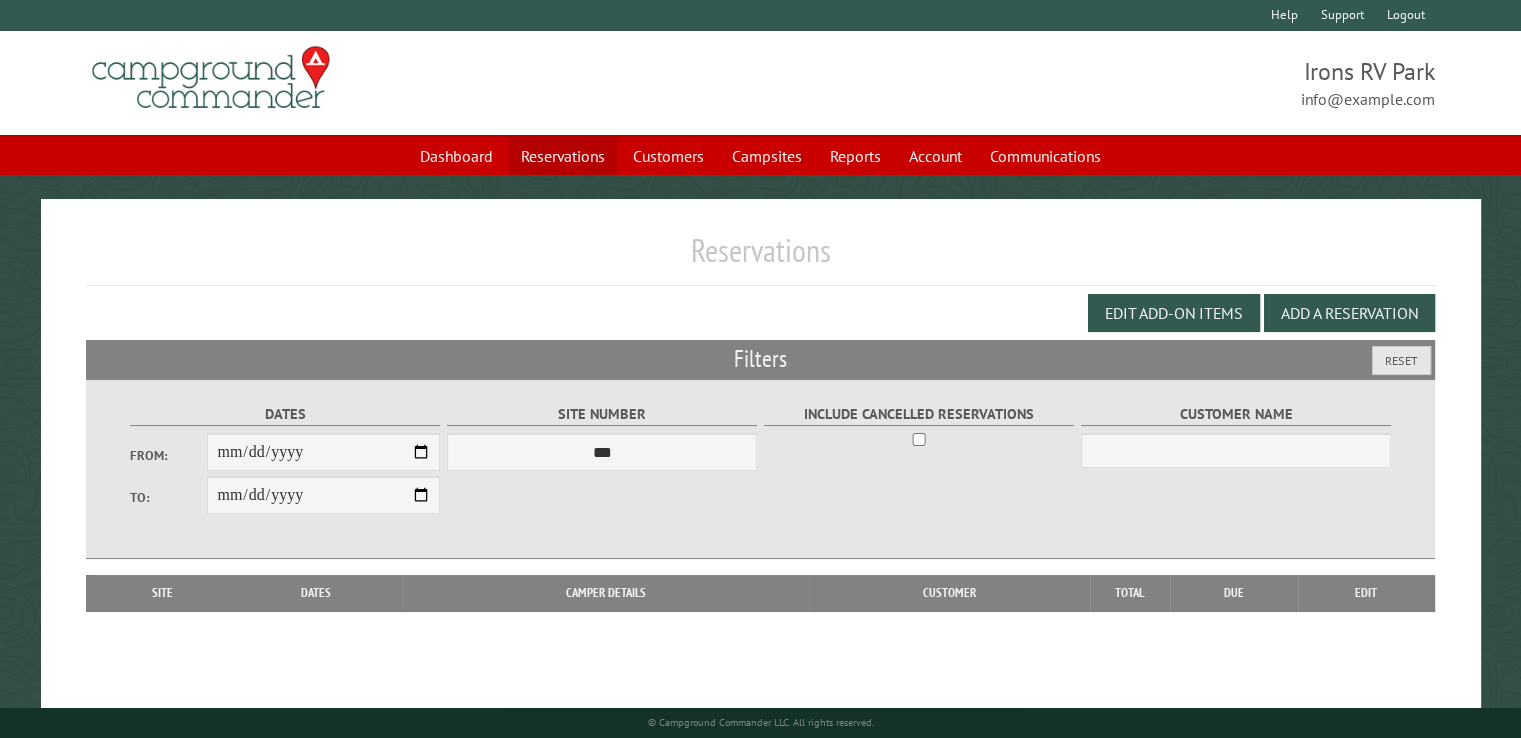click on "Reservations" at bounding box center [563, 156] 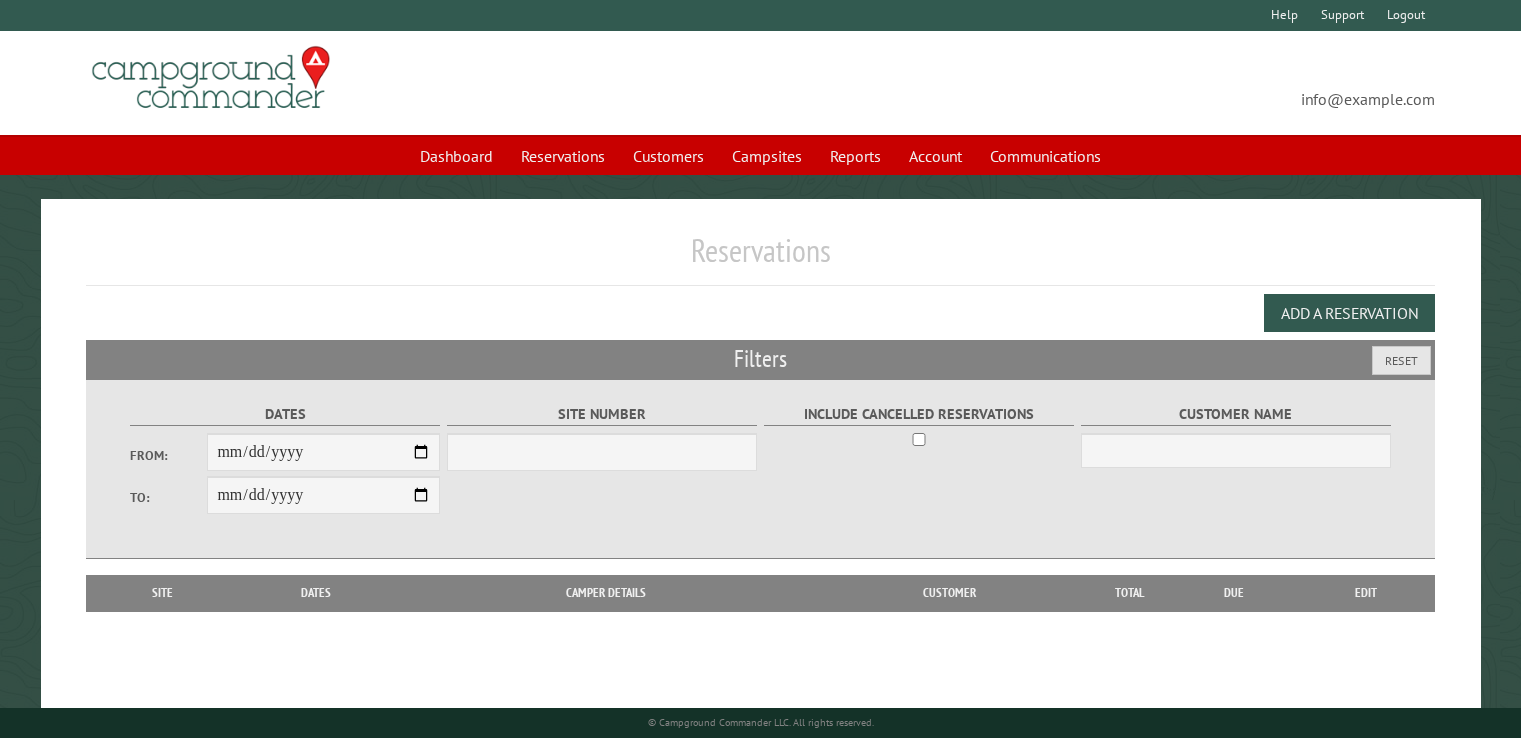 scroll, scrollTop: 0, scrollLeft: 0, axis: both 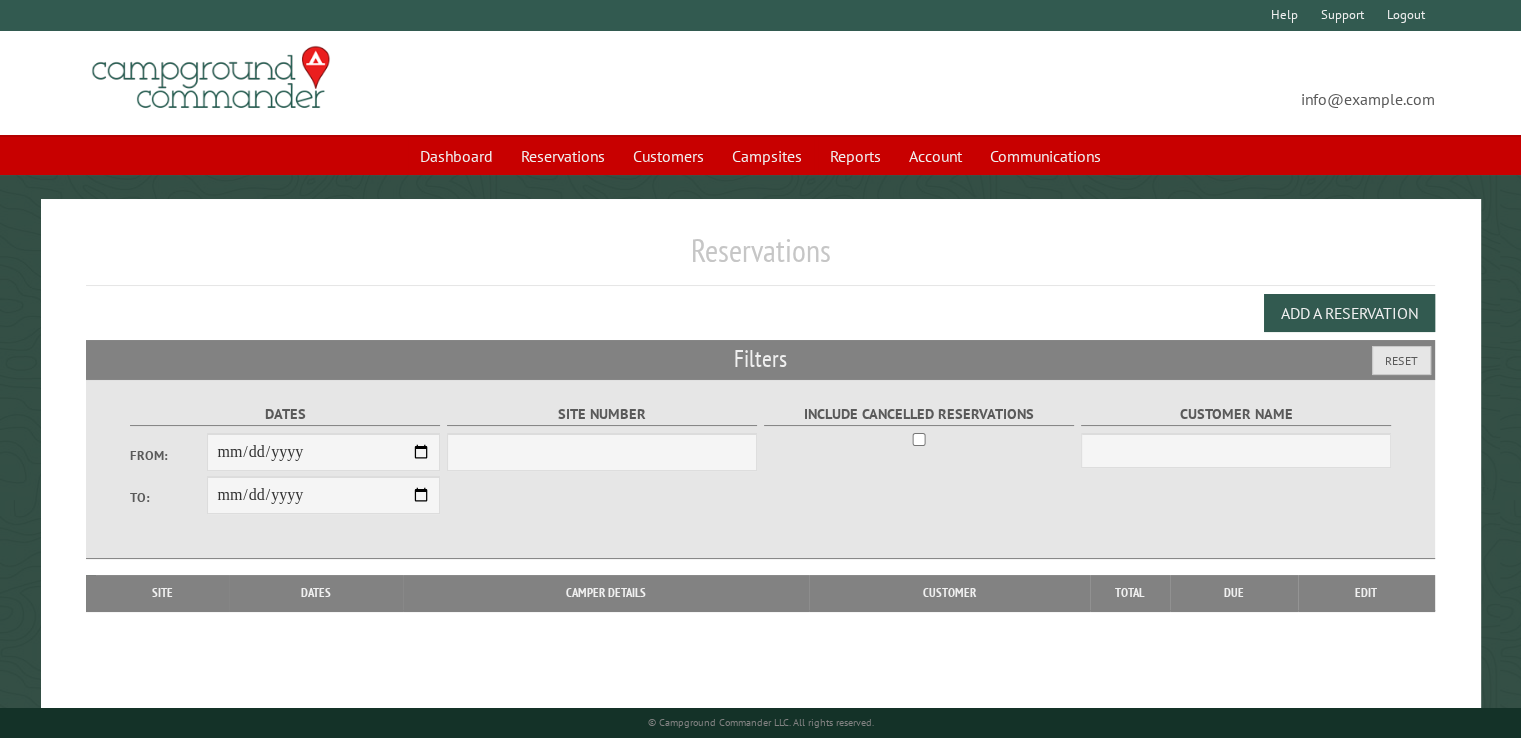 select on "***" 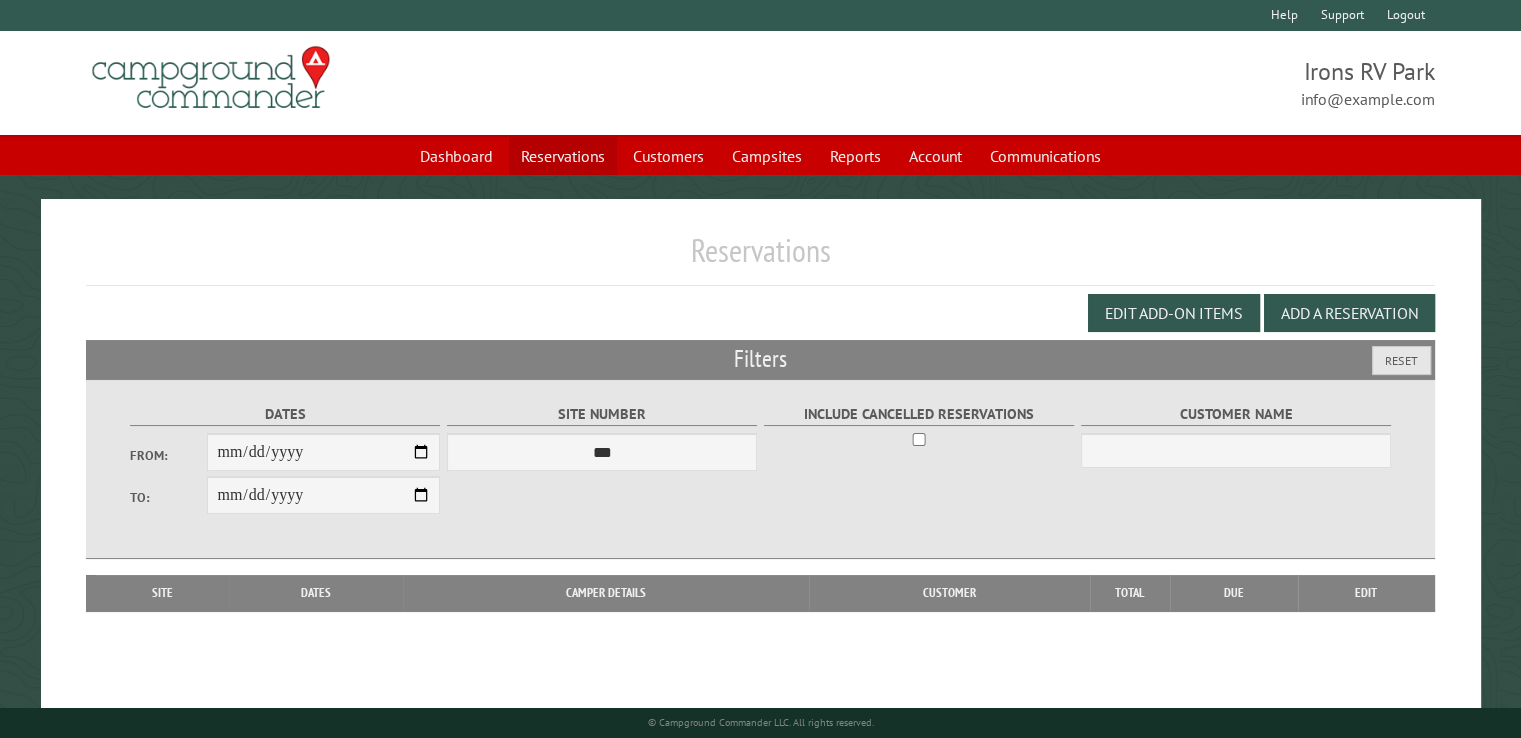 click on "Reservations" at bounding box center [563, 156] 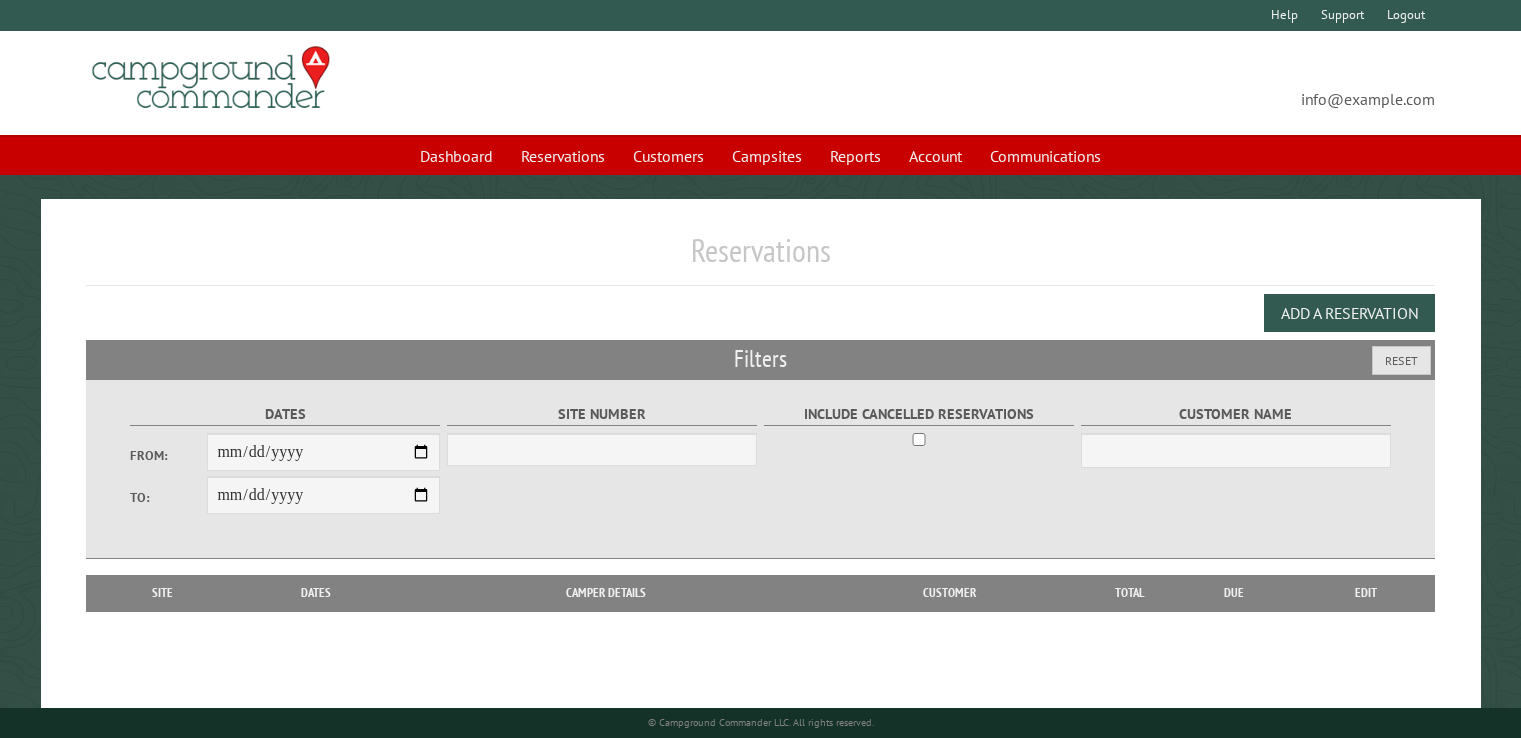 select on "***" 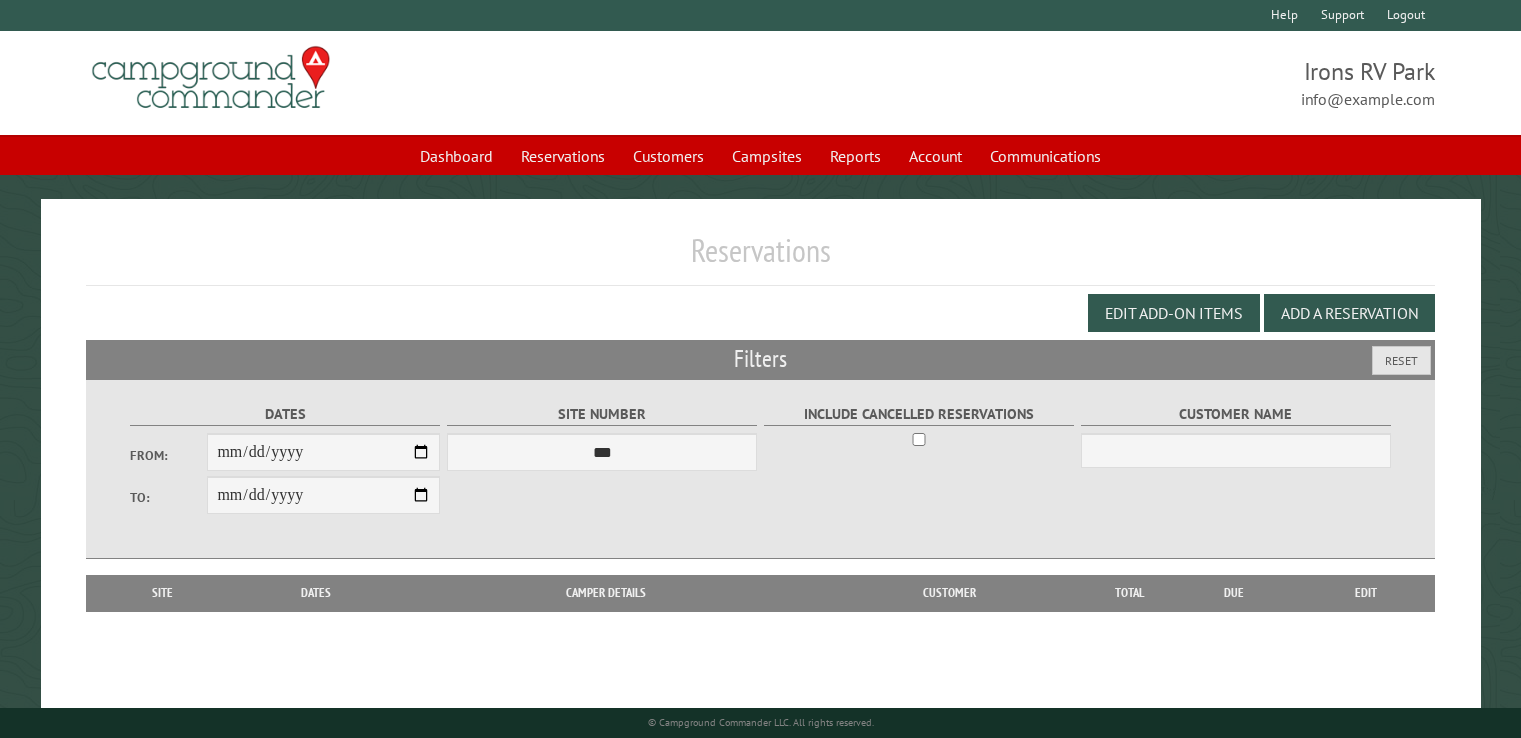 scroll, scrollTop: 0, scrollLeft: 0, axis: both 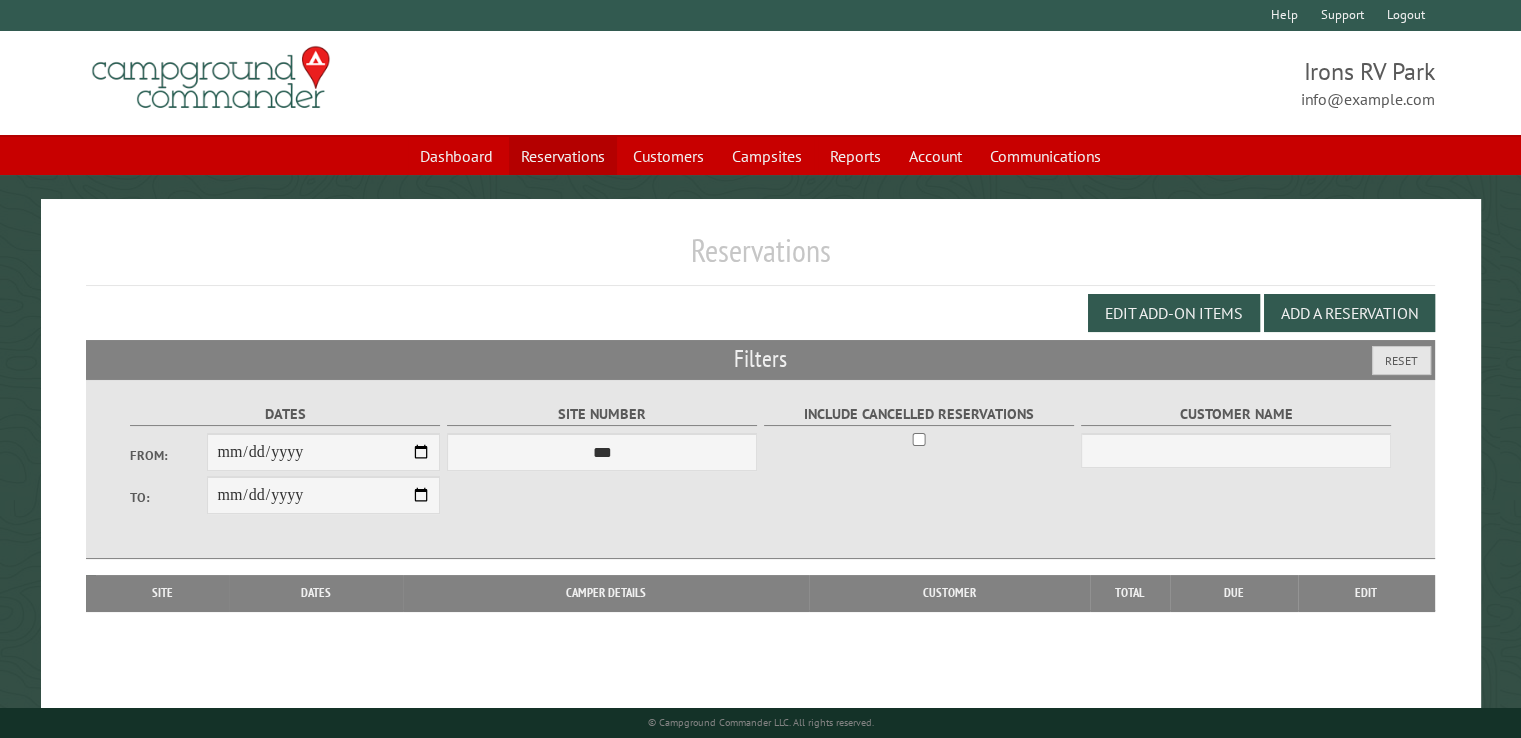 click on "Reservations" at bounding box center (563, 156) 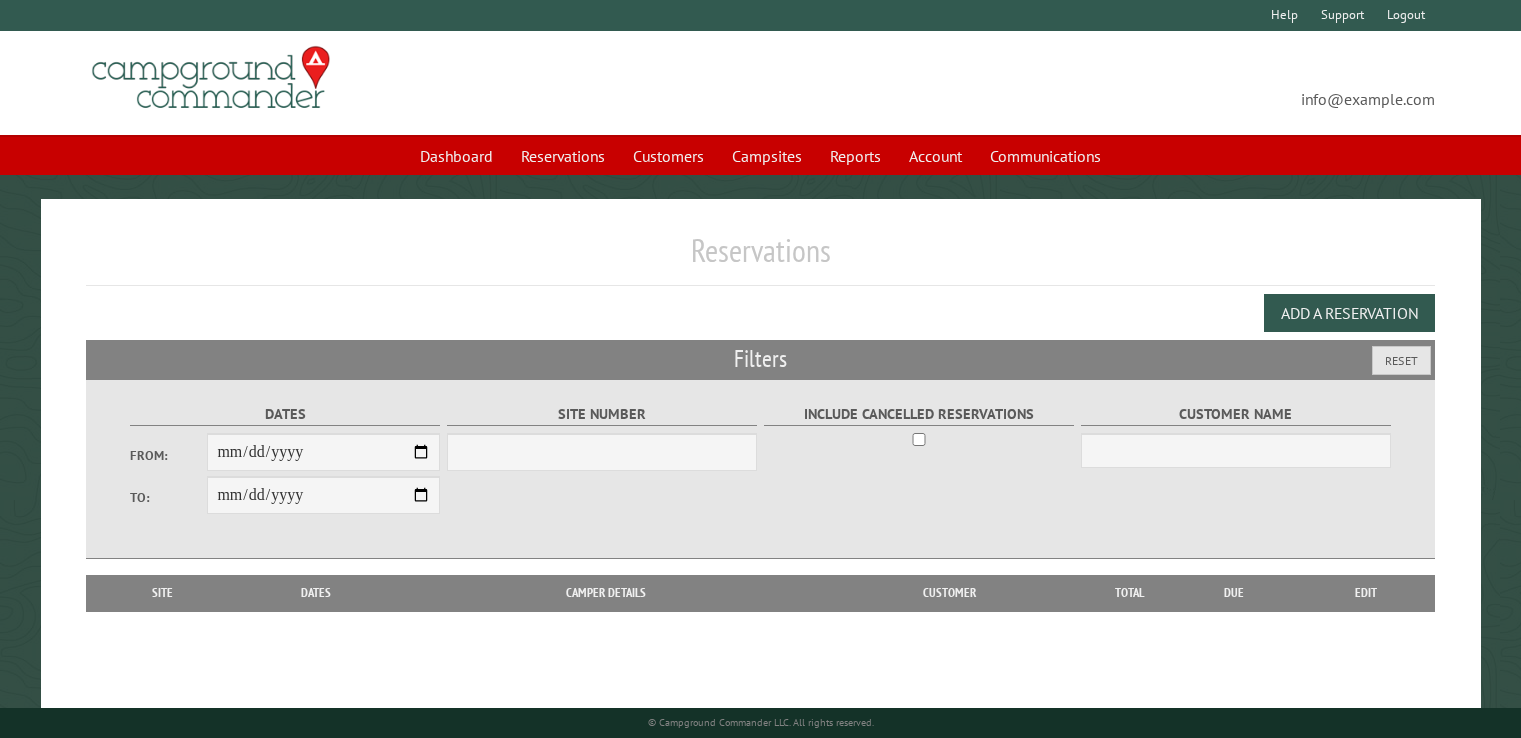 scroll, scrollTop: 0, scrollLeft: 0, axis: both 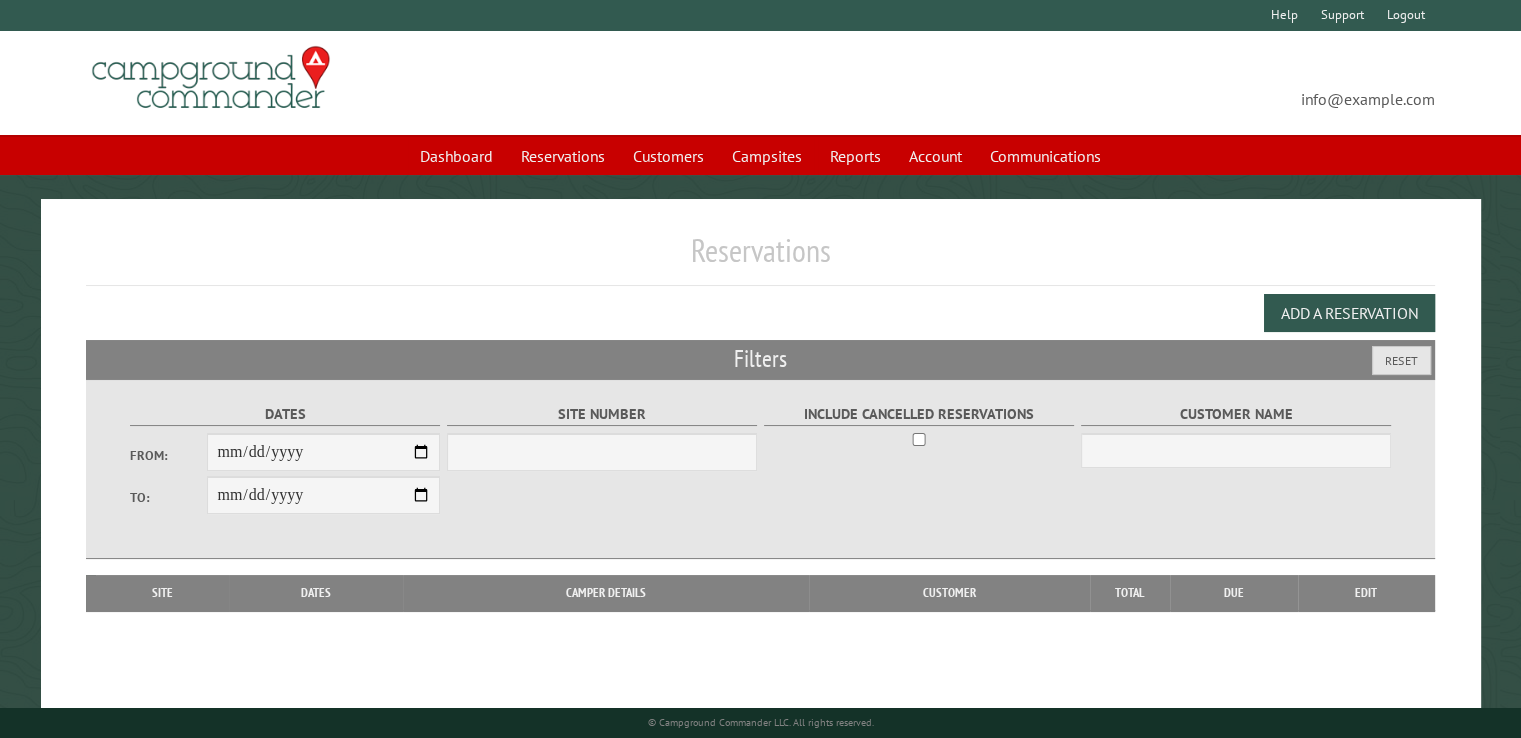 select on "***" 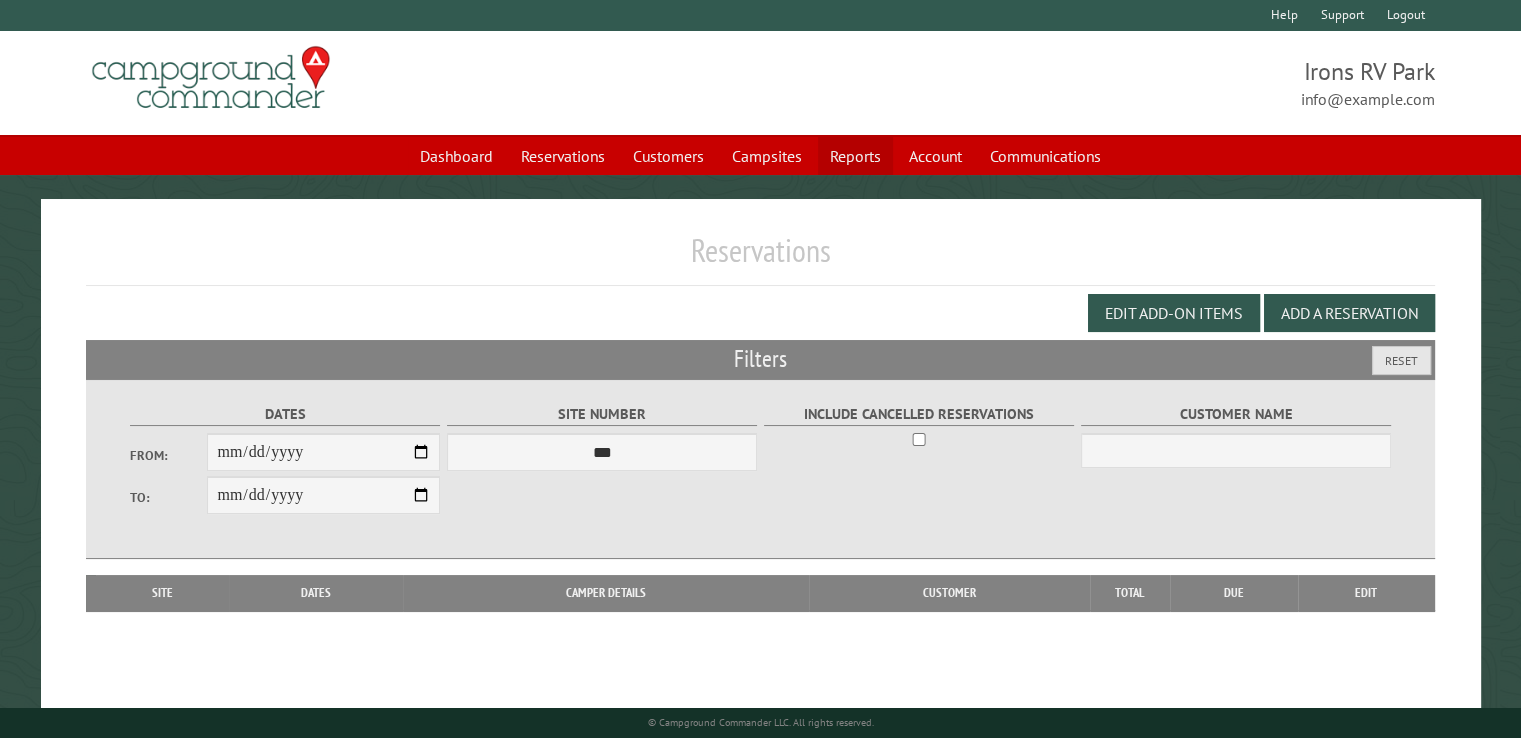 click on "Reports" at bounding box center [855, 156] 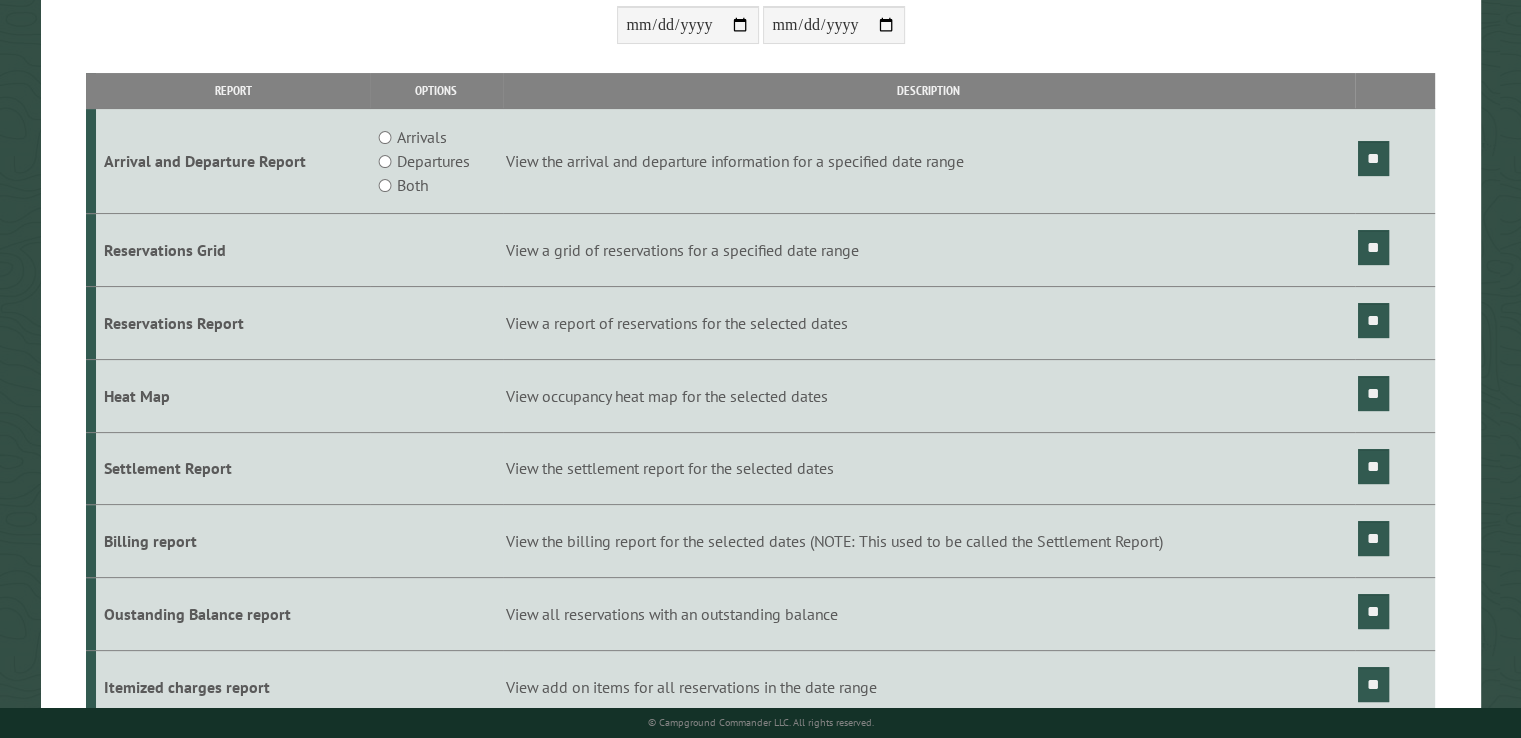 scroll, scrollTop: 200, scrollLeft: 0, axis: vertical 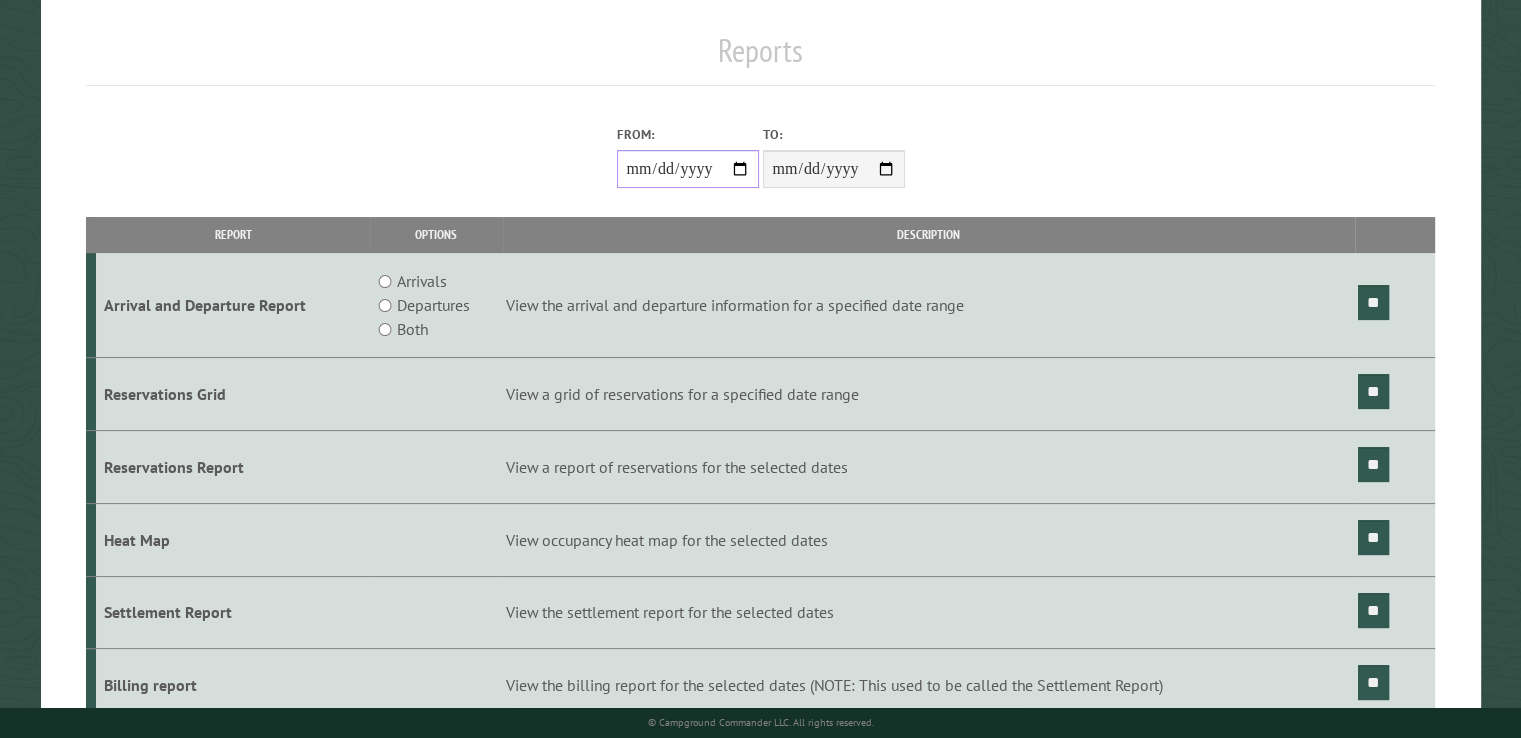 click on "From:" at bounding box center (688, 169) 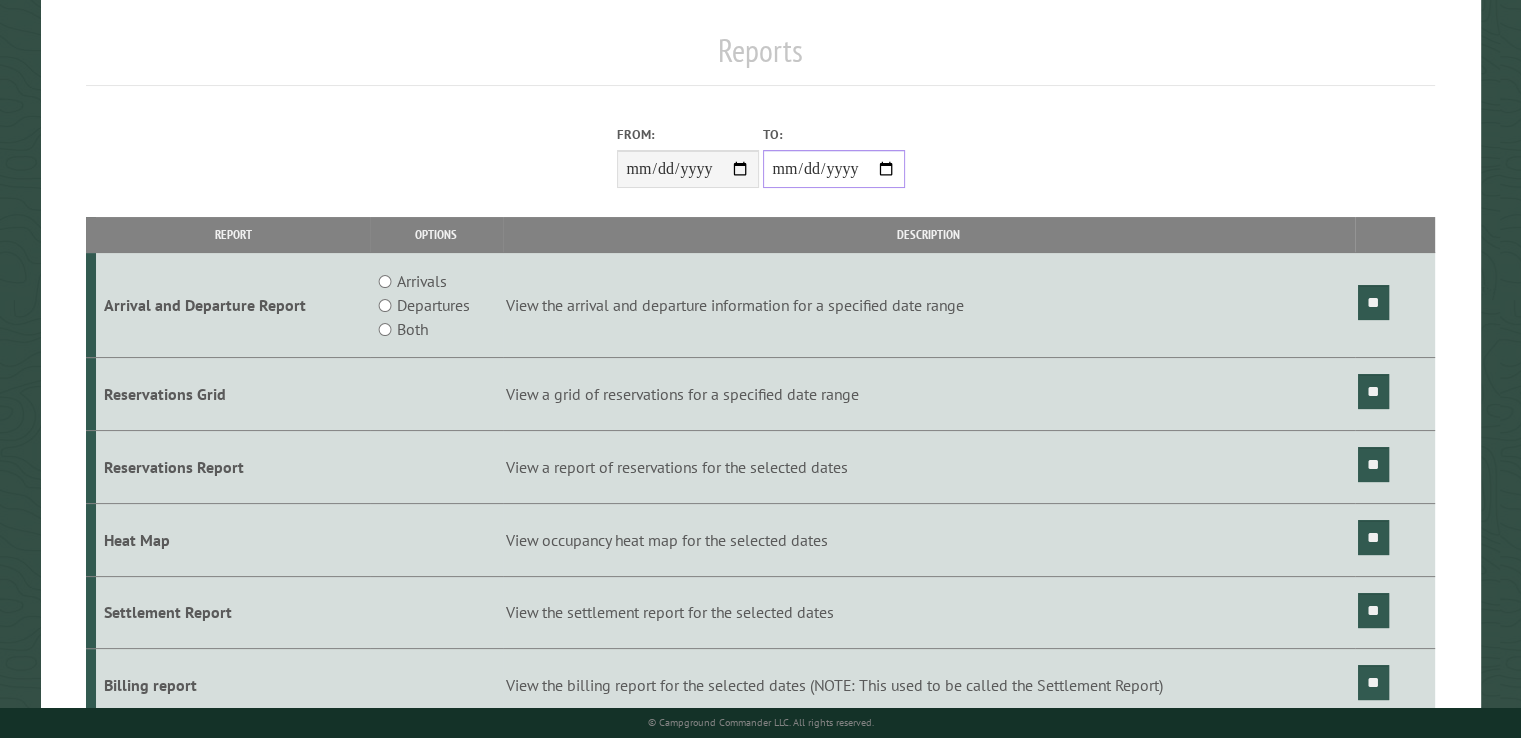 click on "**********" at bounding box center [834, 169] 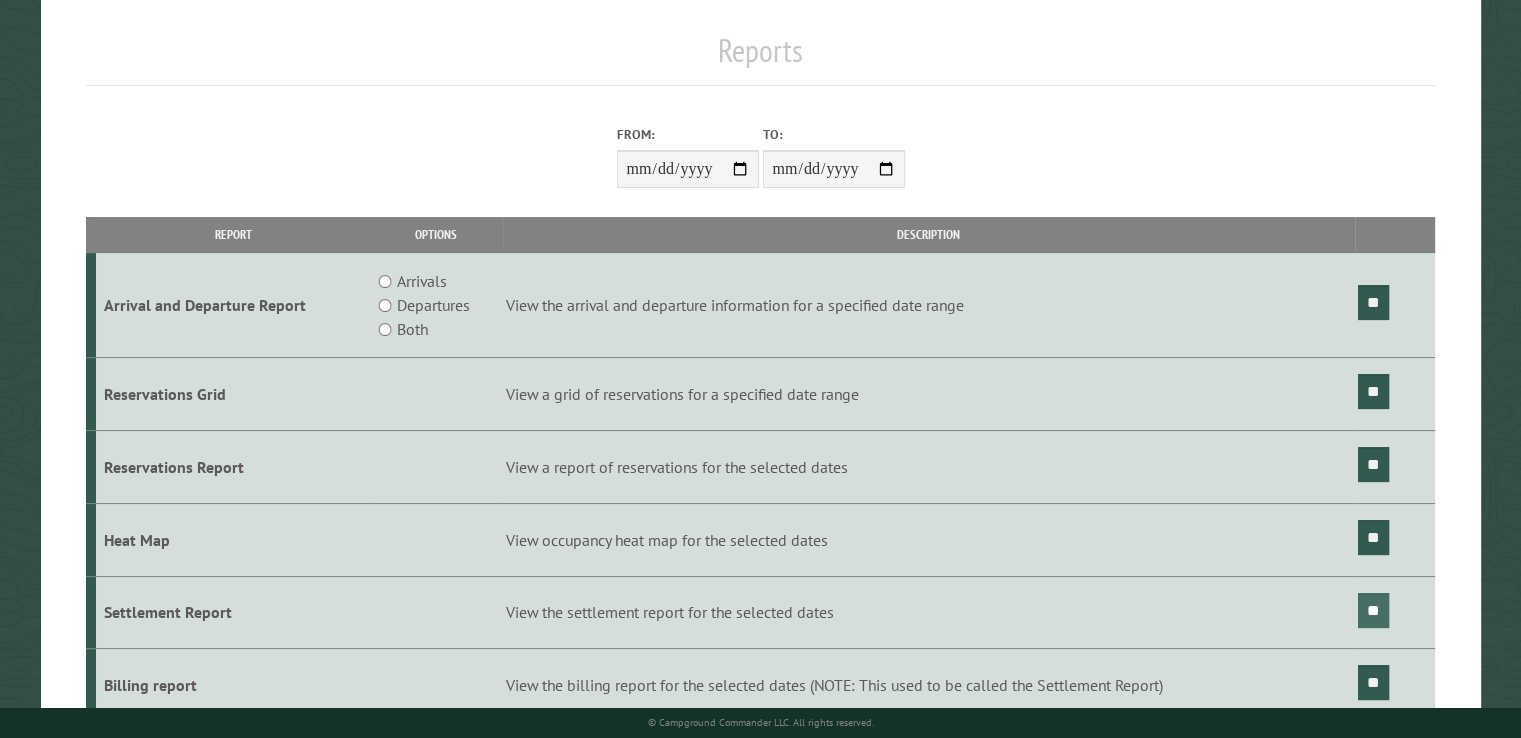click on "**" at bounding box center (1373, 610) 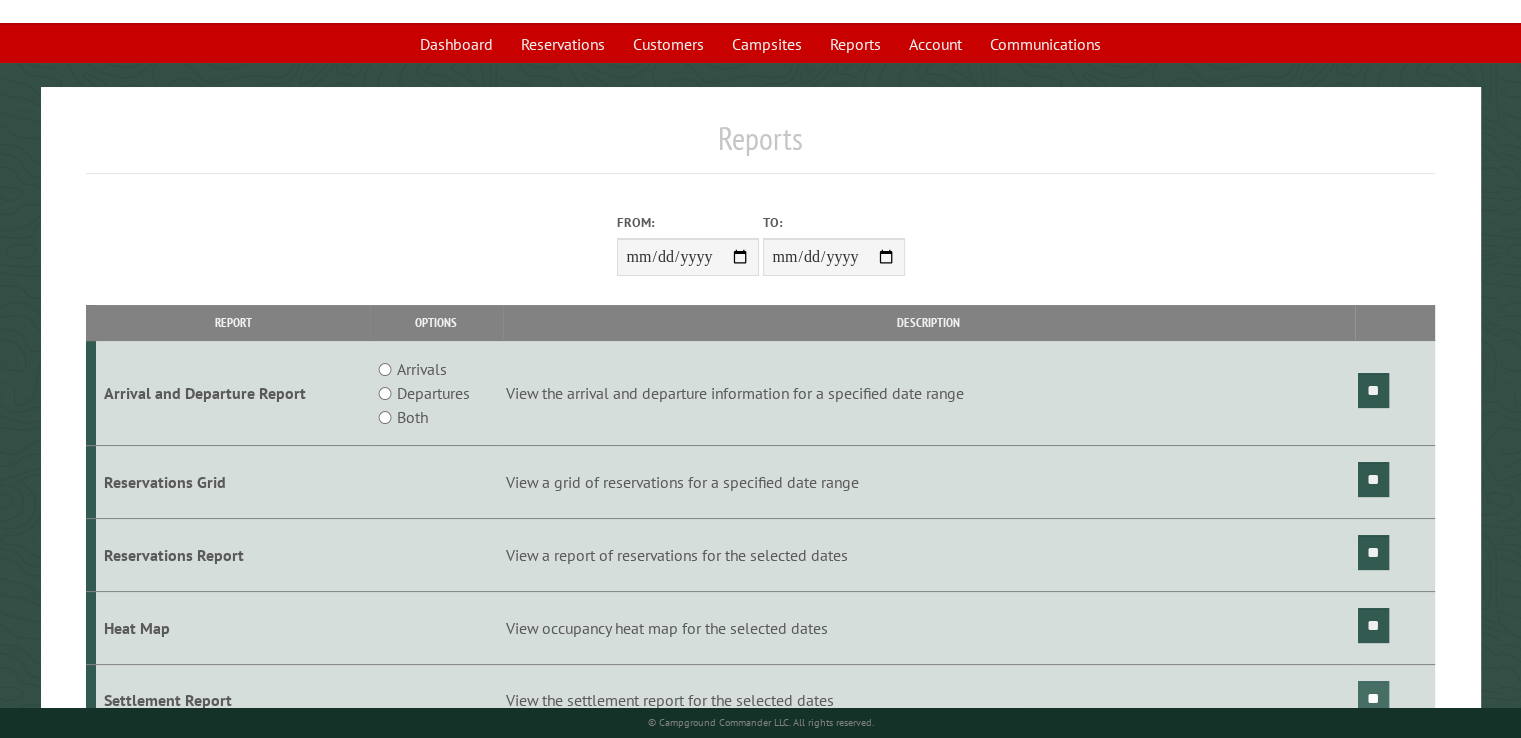 scroll, scrollTop: 0, scrollLeft: 0, axis: both 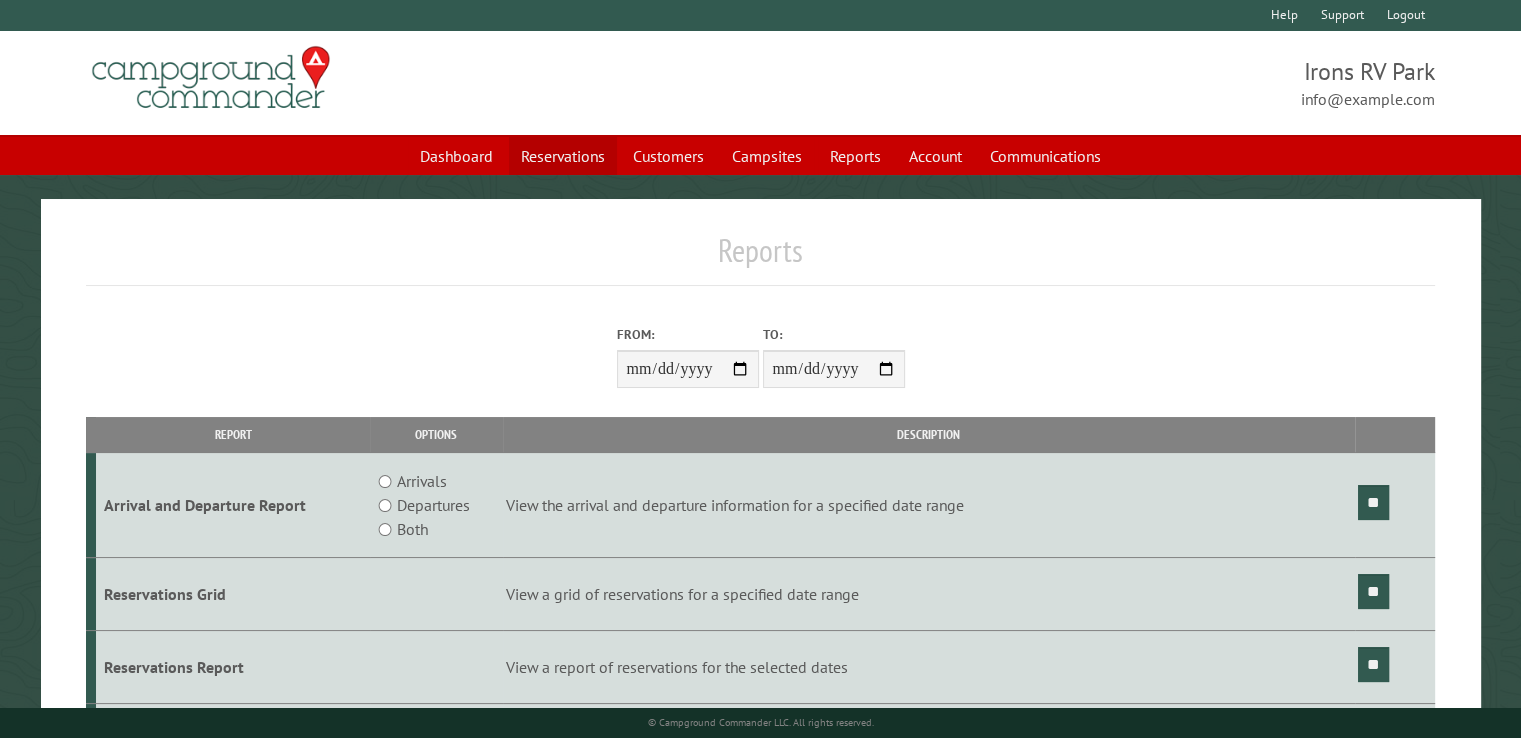 click on "Reservations" at bounding box center [563, 156] 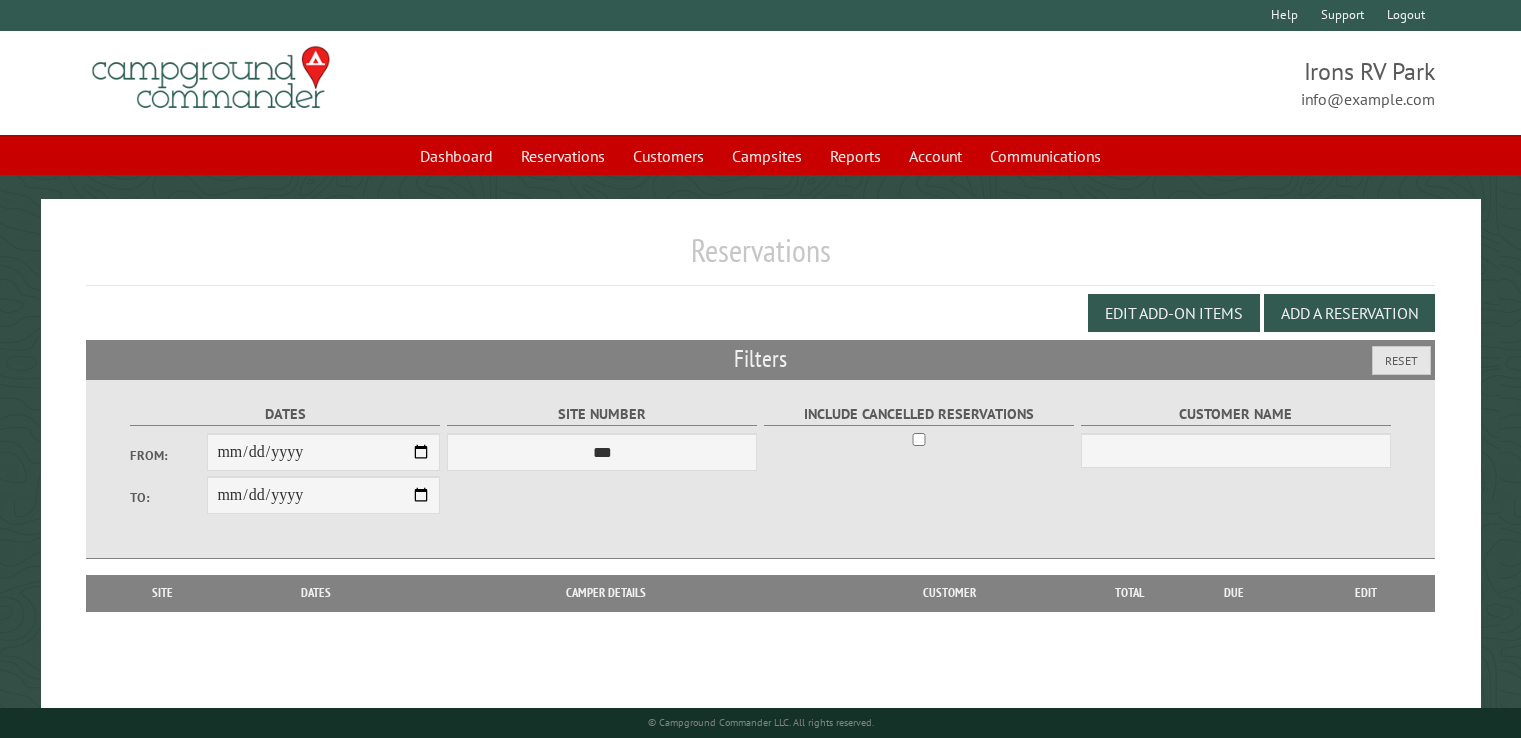 scroll, scrollTop: 0, scrollLeft: 0, axis: both 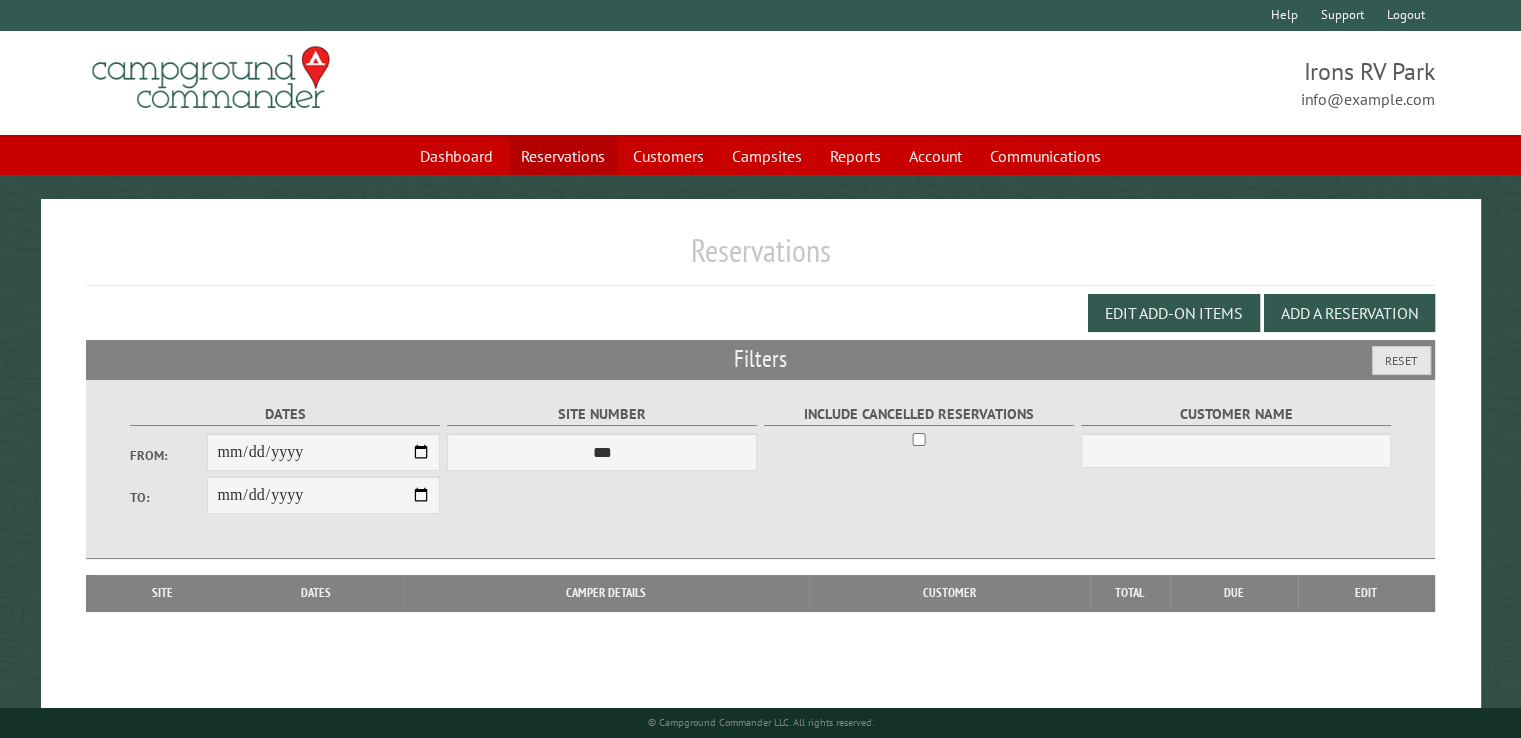click on "Reservations" at bounding box center (563, 156) 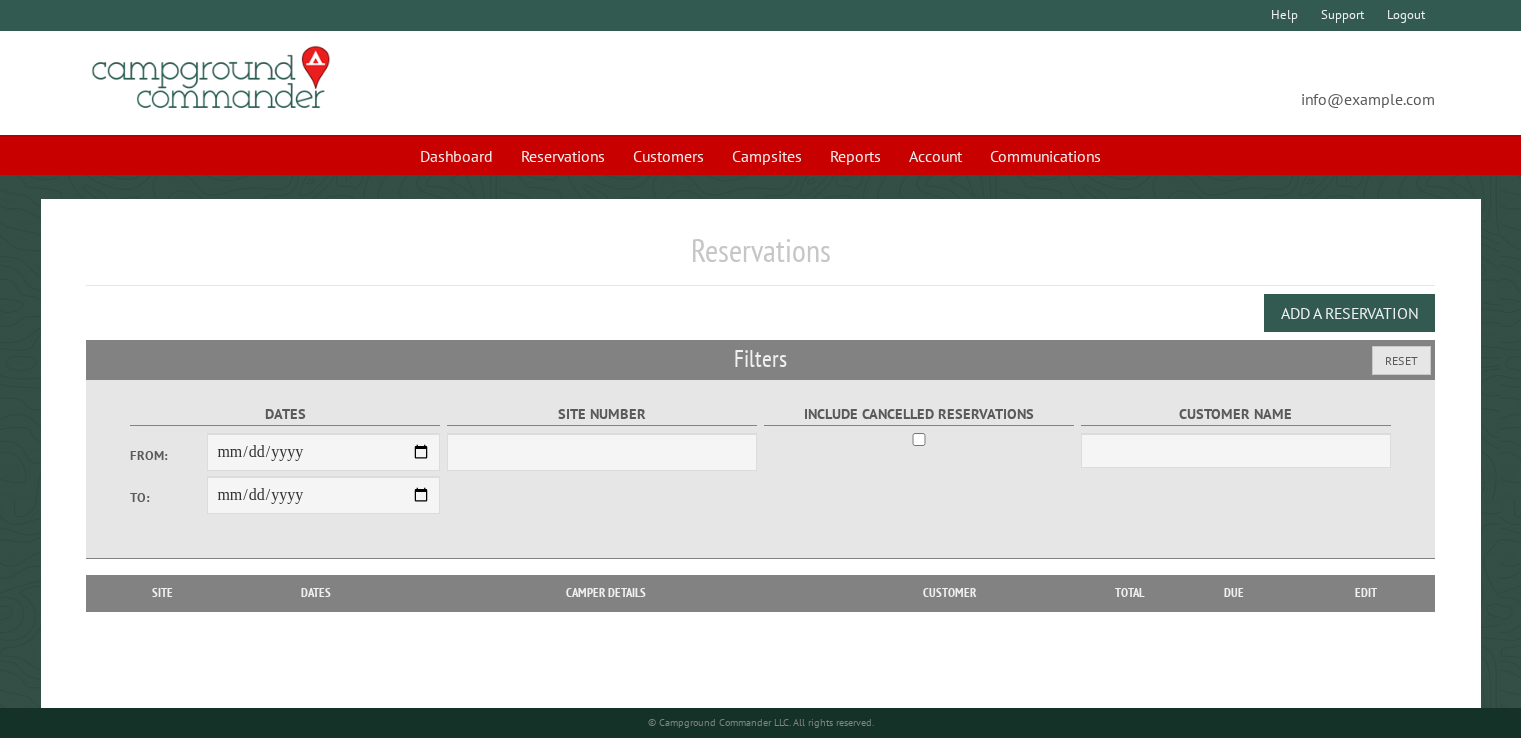 scroll, scrollTop: 0, scrollLeft: 0, axis: both 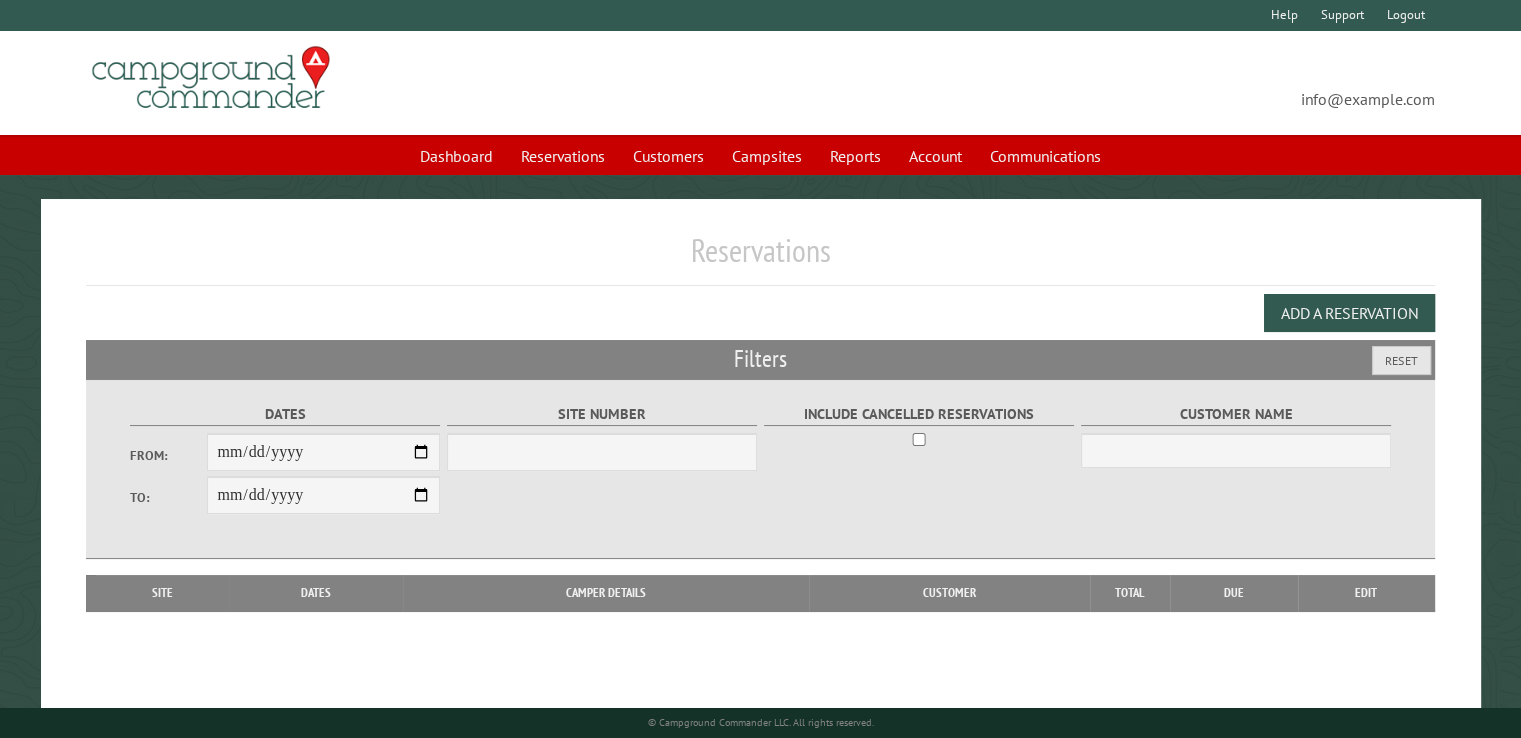 select on "***" 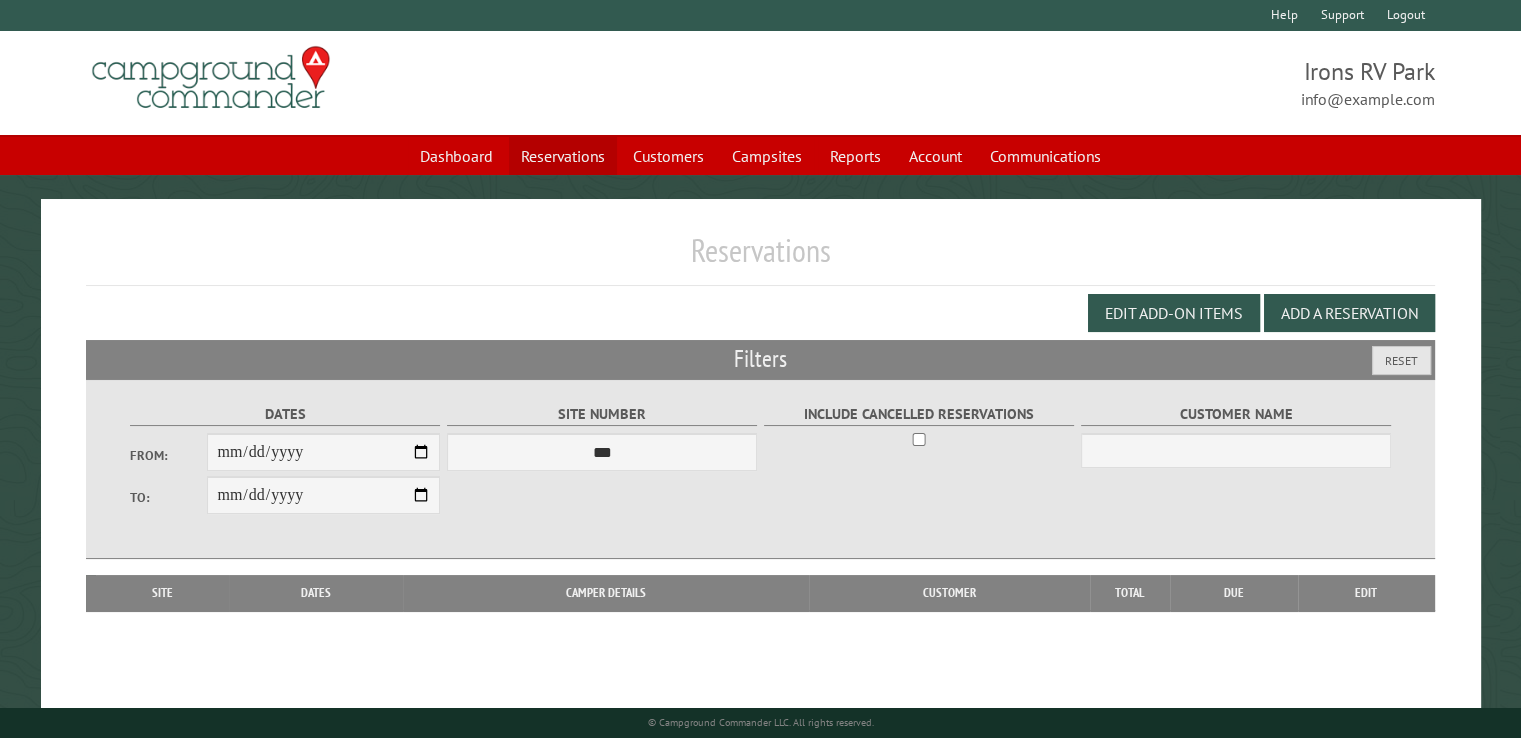 click on "Reservations" at bounding box center [563, 156] 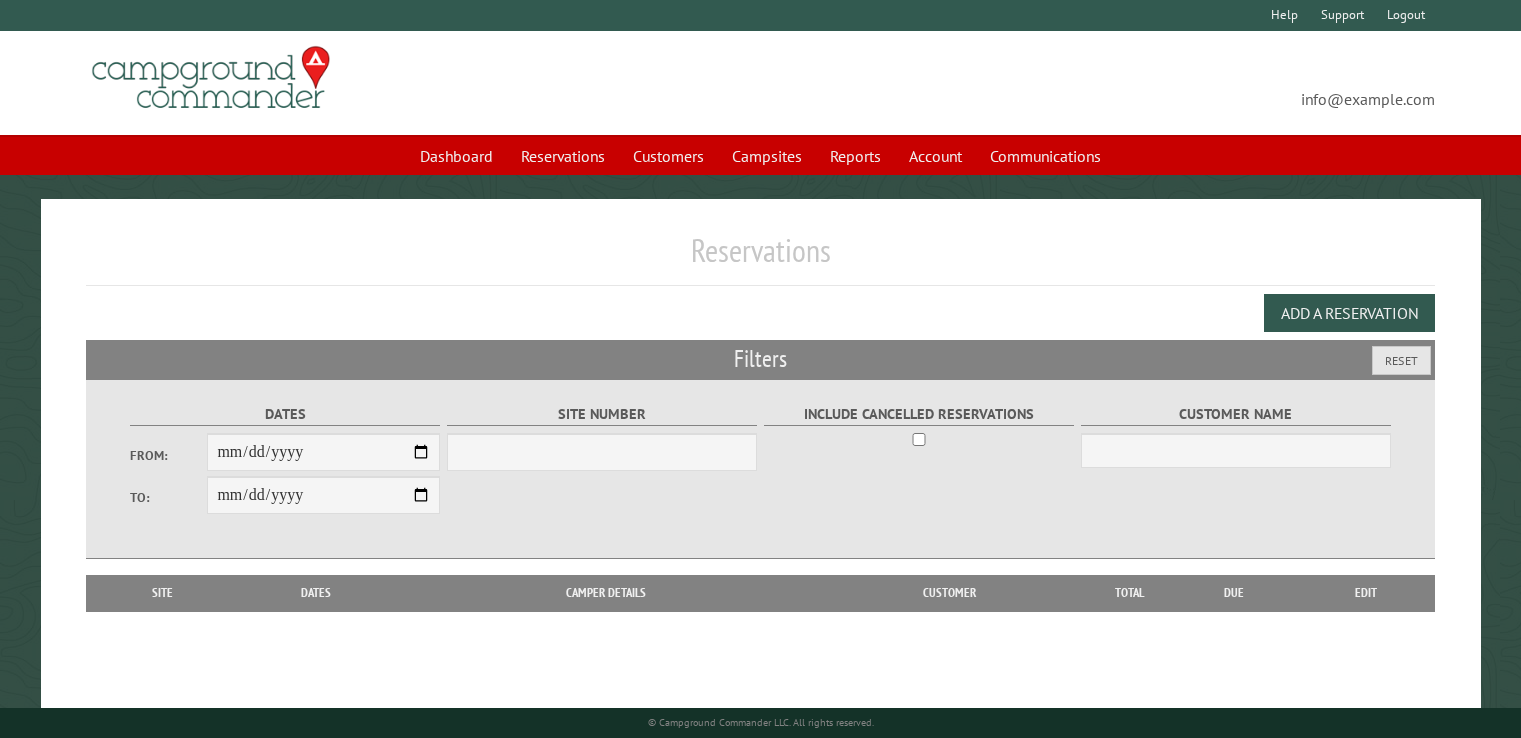 scroll, scrollTop: 0, scrollLeft: 0, axis: both 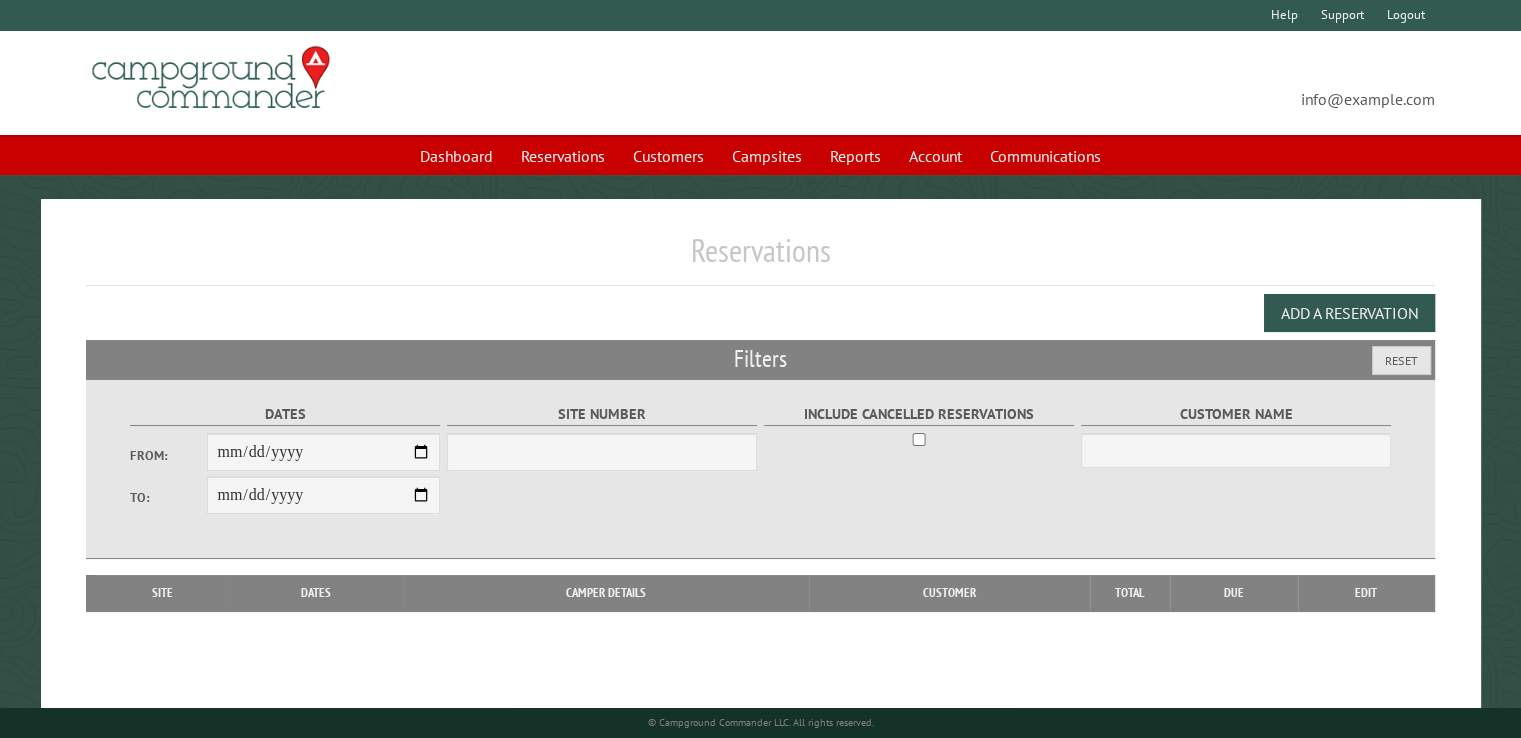 select on "***" 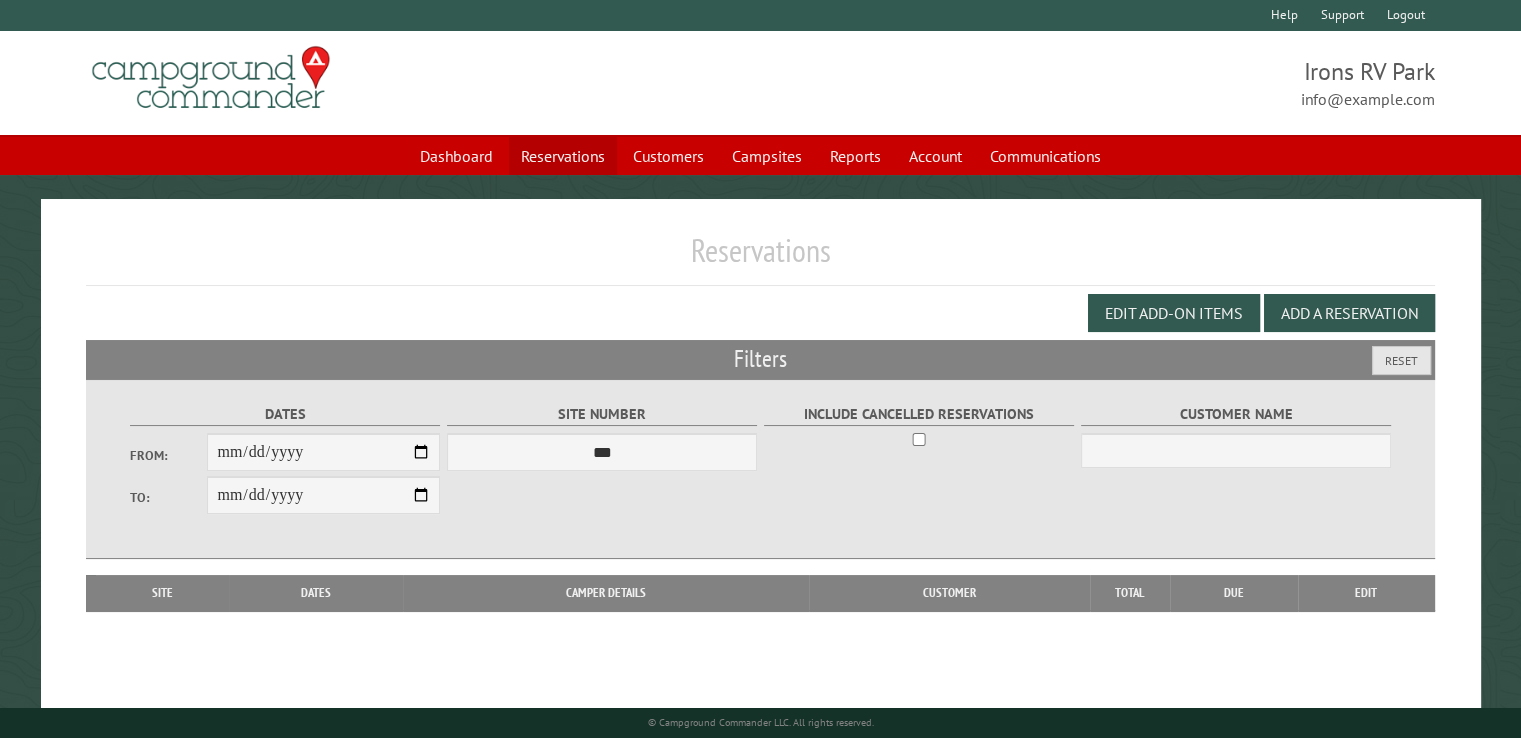 click on "Reservations" at bounding box center [563, 156] 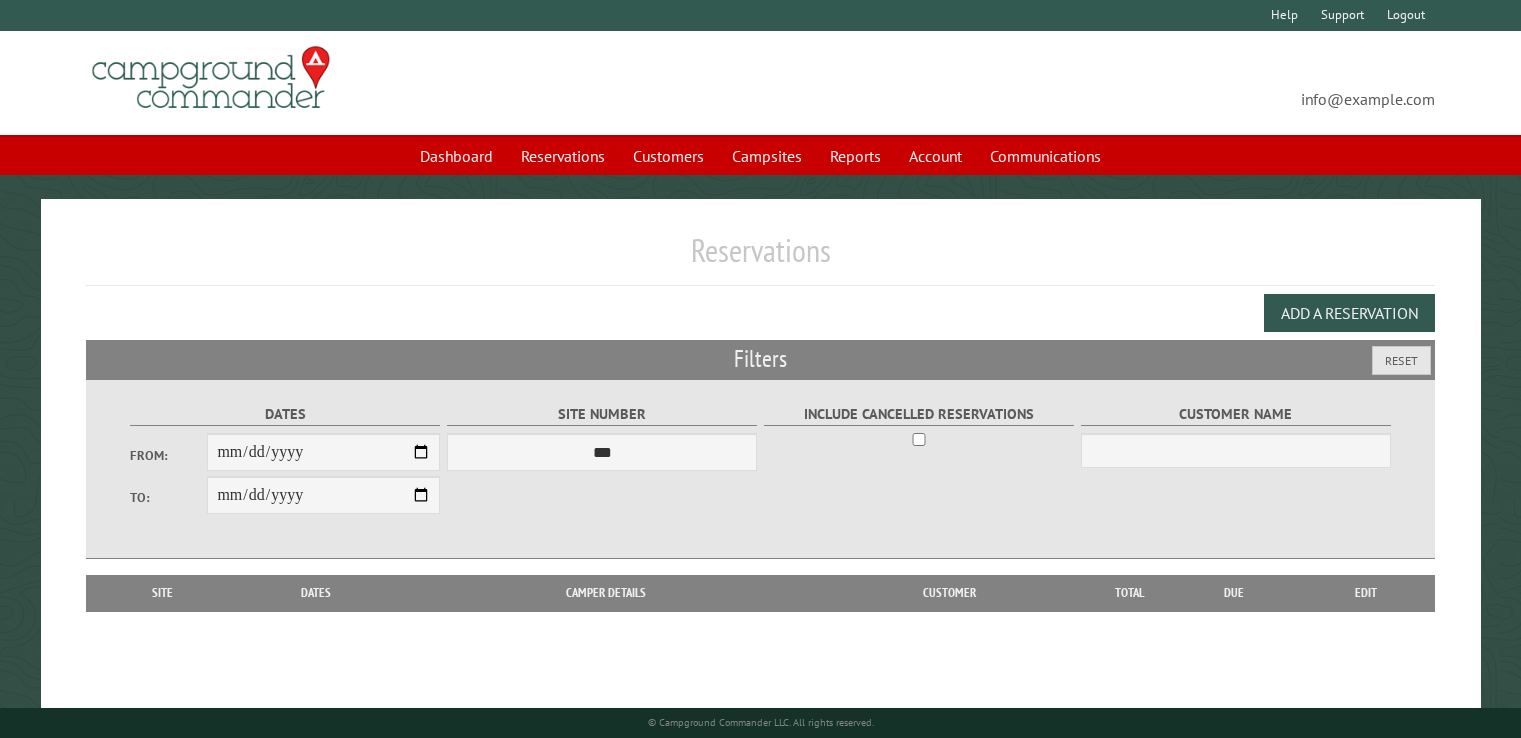 scroll, scrollTop: 0, scrollLeft: 0, axis: both 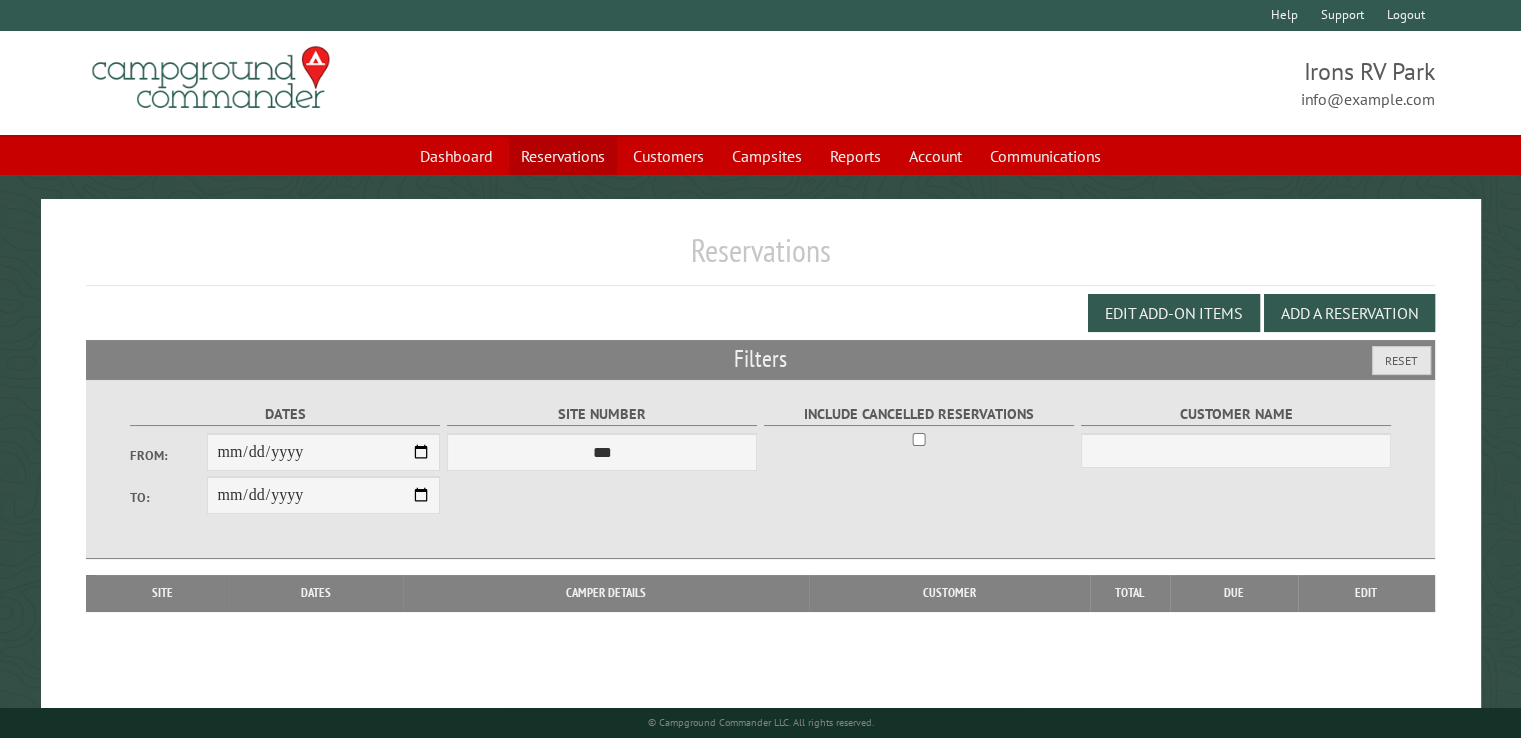 click on "Reservations" at bounding box center [563, 156] 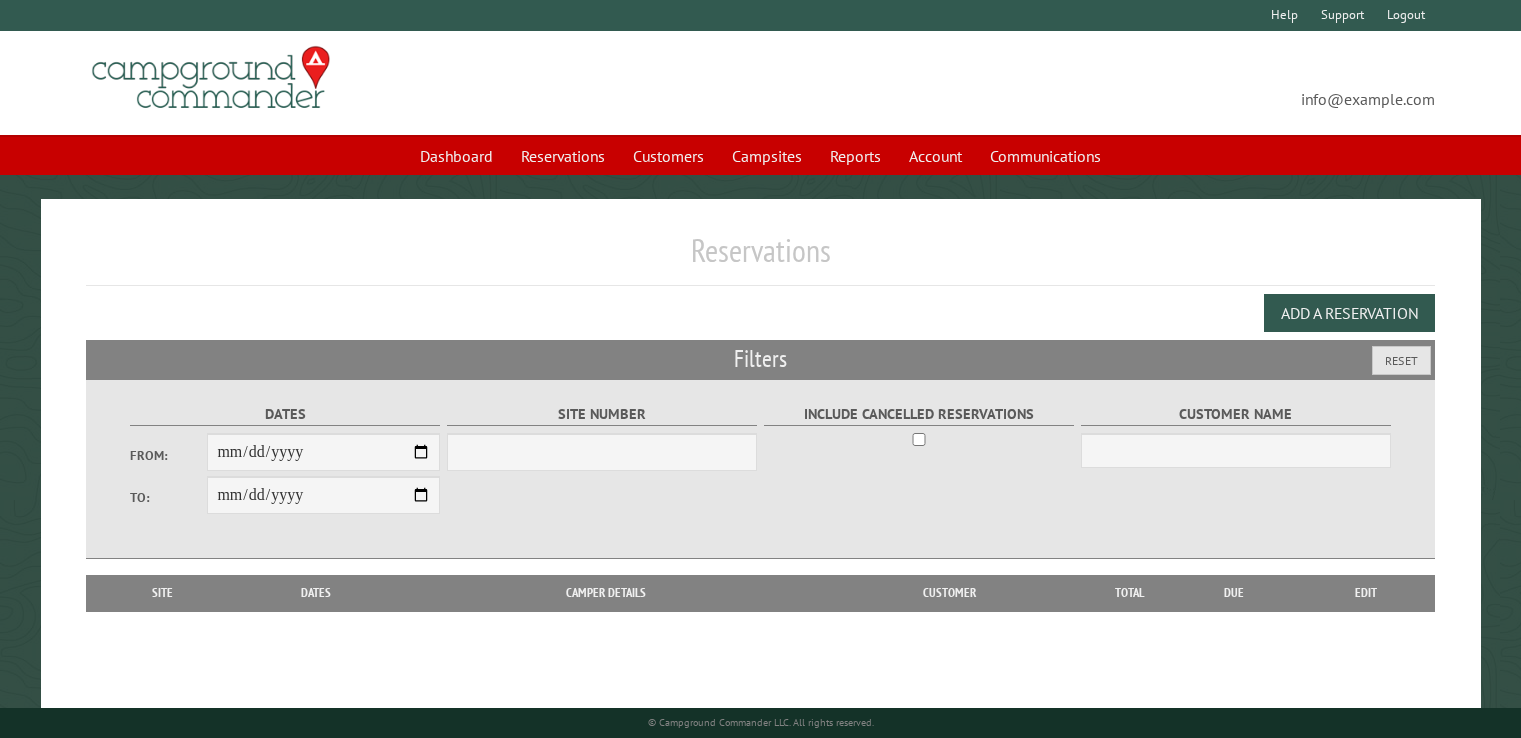 scroll, scrollTop: 0, scrollLeft: 0, axis: both 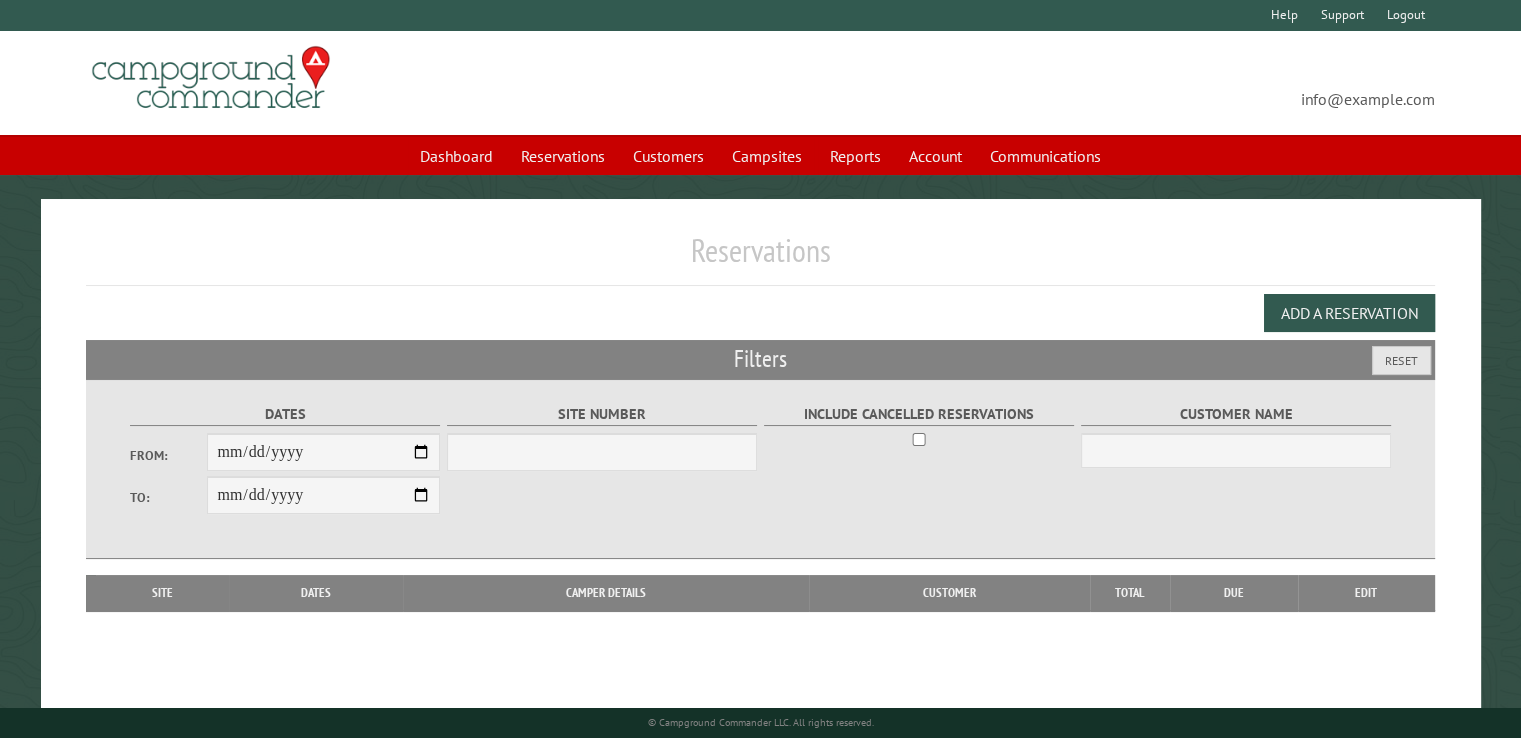 select on "***" 